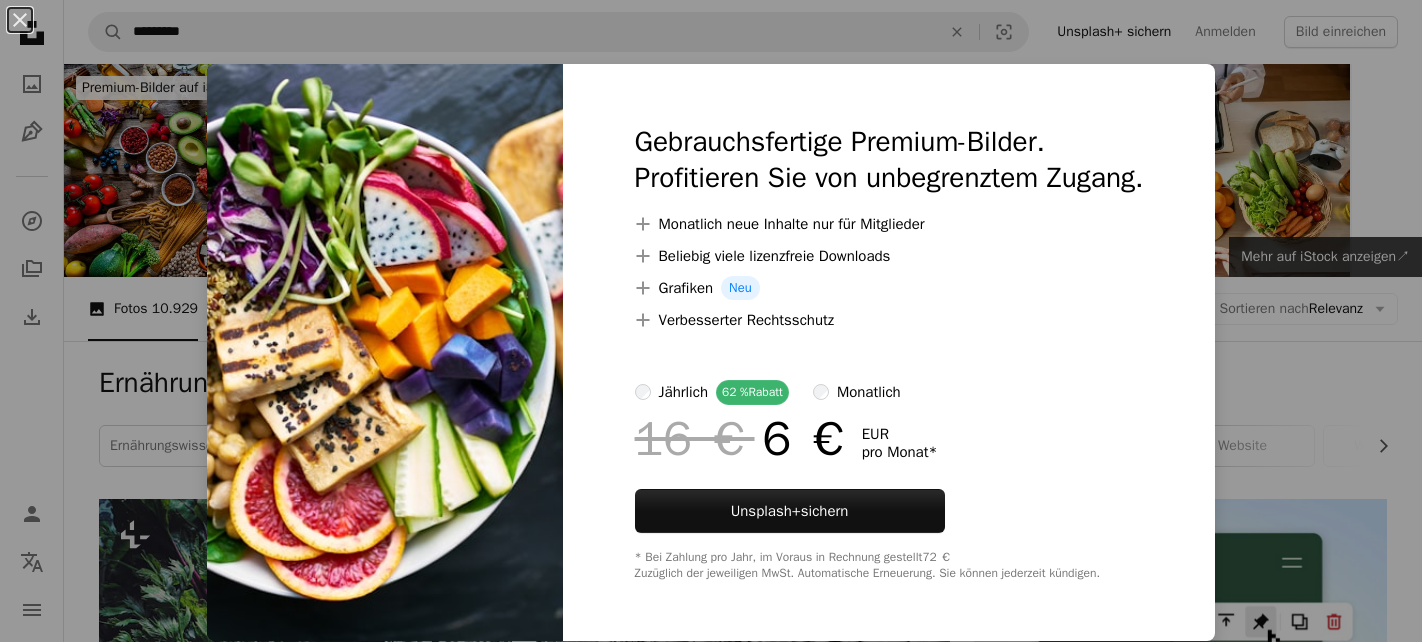 scroll, scrollTop: 1224, scrollLeft: 0, axis: vertical 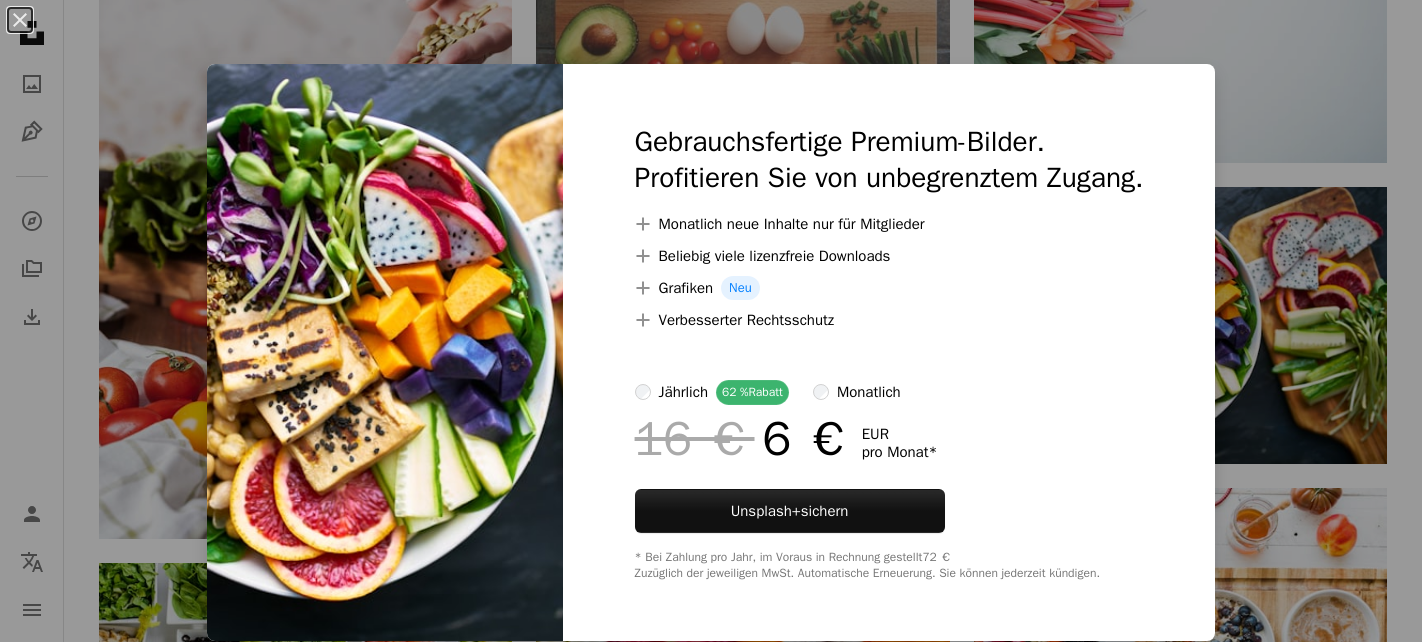 click on "An X shape Gebrauchsfertige Premium-Bilder. Profitieren Sie von unbegrenztem Zugang. A plus sign Monatlich neue Inhalte nur für Mitglieder A plus sign Beliebig viele lizenzfreie Downloads A plus sign Grafiken  Neu A plus sign Verbesserter Rechtsschutz jährlich 62 %  Rabatt monatlich 16 €   6 € EUR pro Monat * Unsplash+  sichern * Bei Zahlung pro Jahr, im Voraus in Rechnung gestellt  72 € Zuzüglich der jeweiligen MwSt. Automatische Erneuerung. Sie können jederzeit kündigen." at bounding box center (711, 321) 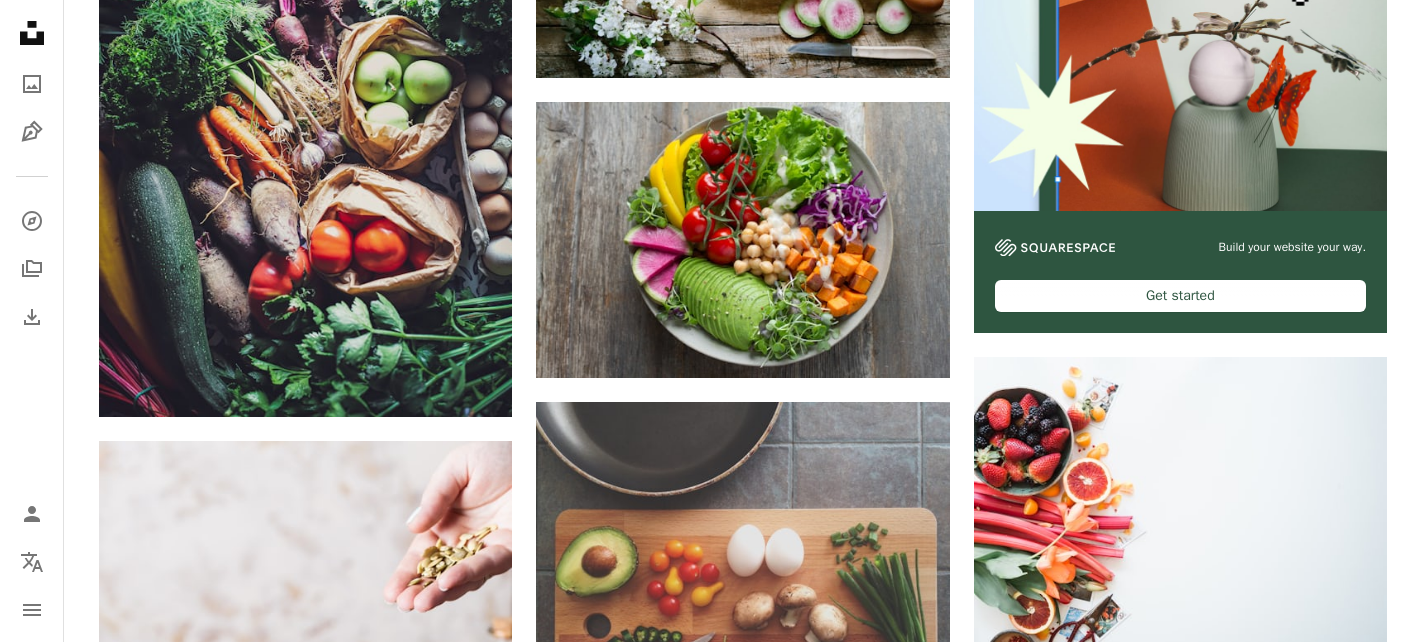 scroll, scrollTop: 701, scrollLeft: 0, axis: vertical 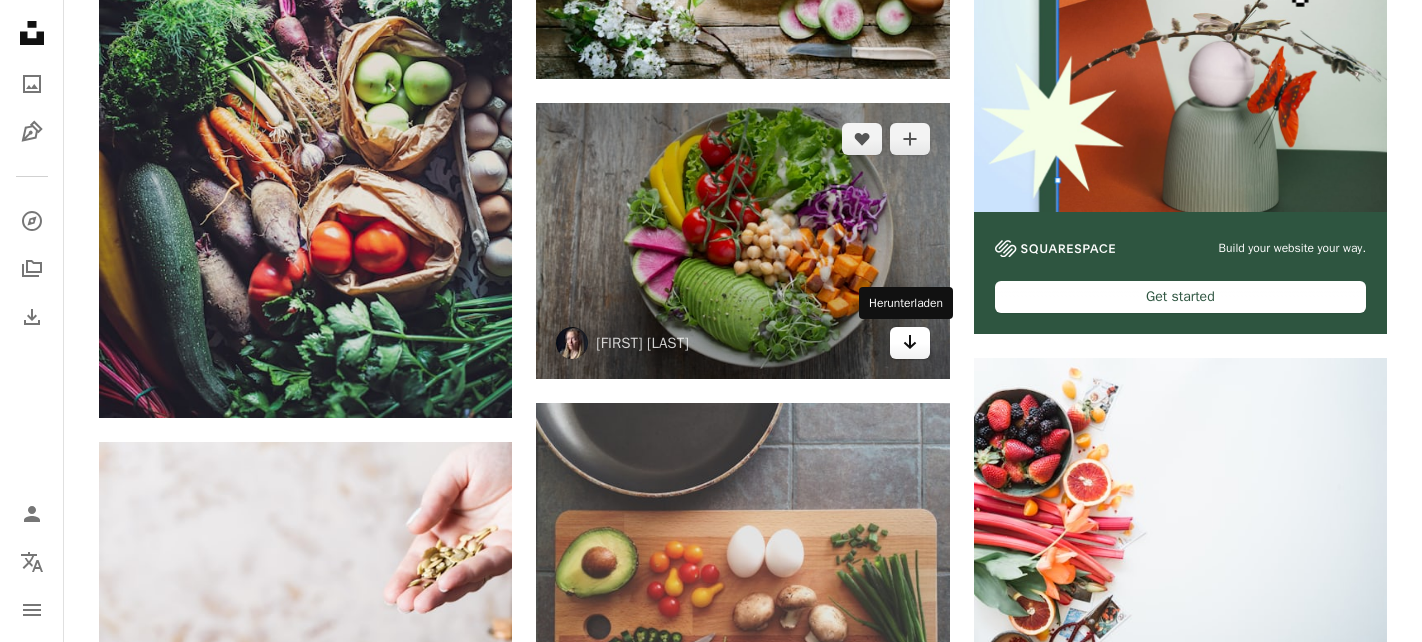 click on "Arrow pointing down" 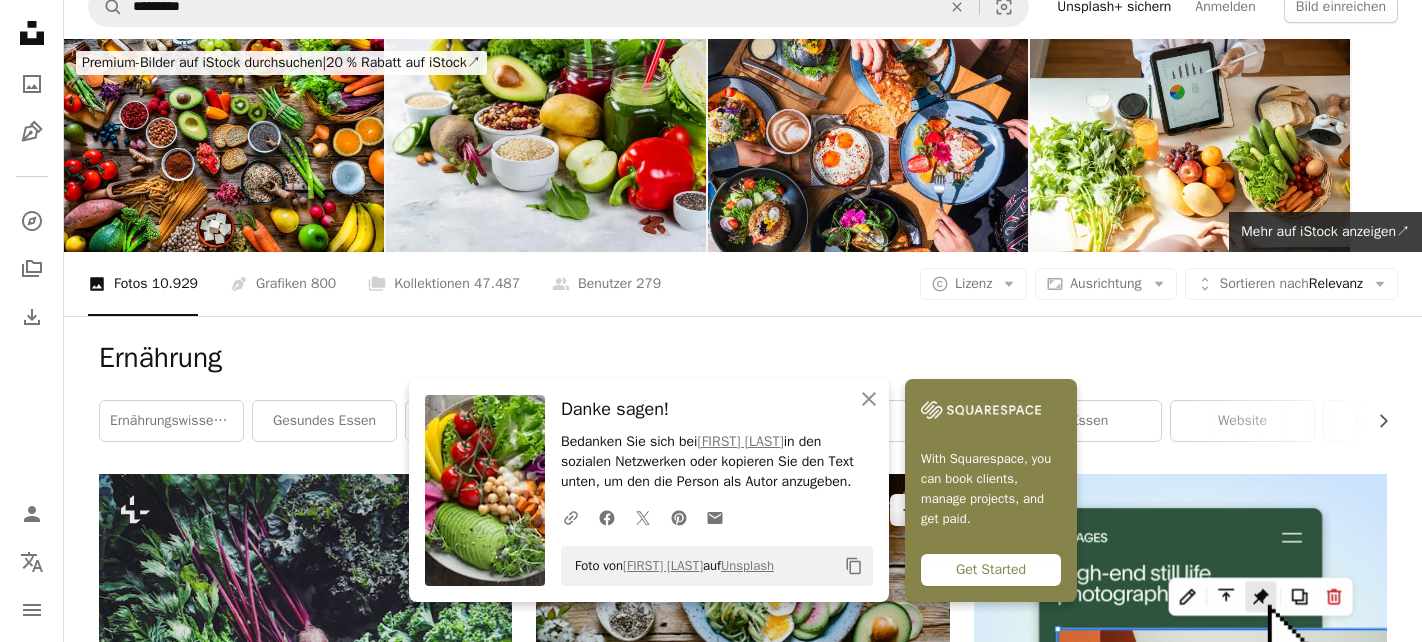 scroll, scrollTop: 0, scrollLeft: 0, axis: both 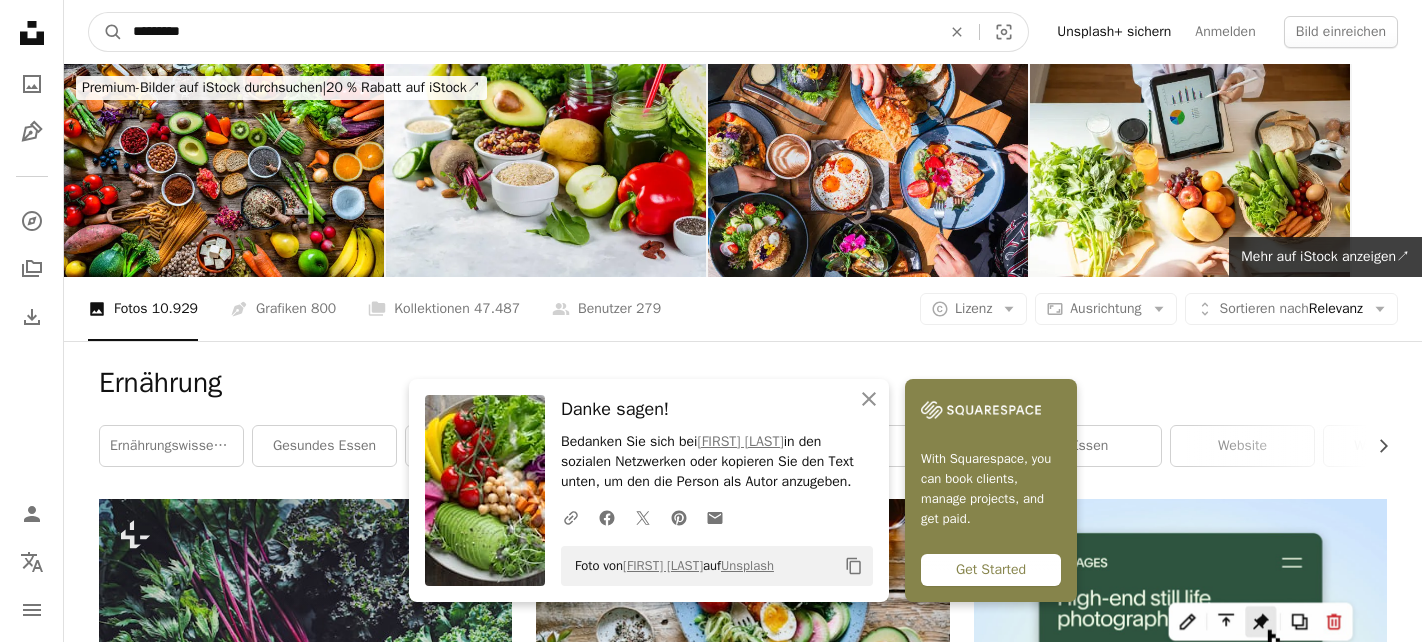 click on "*********" at bounding box center [529, 32] 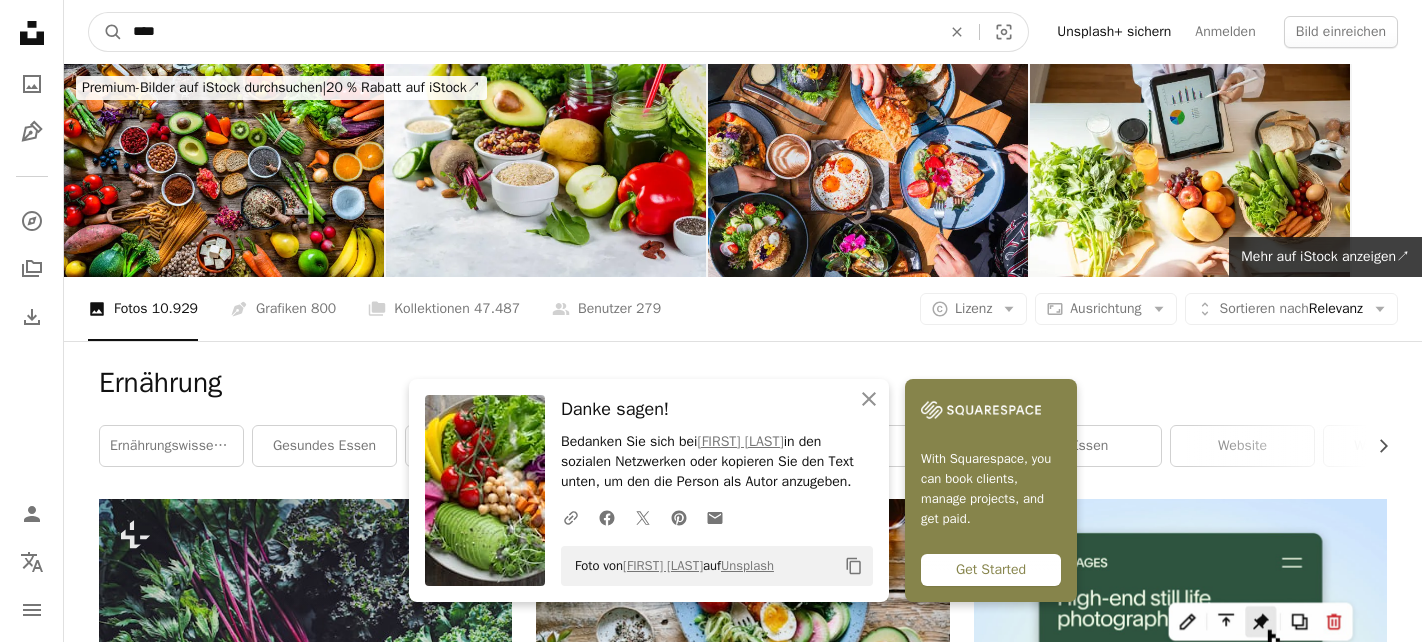 type on "****" 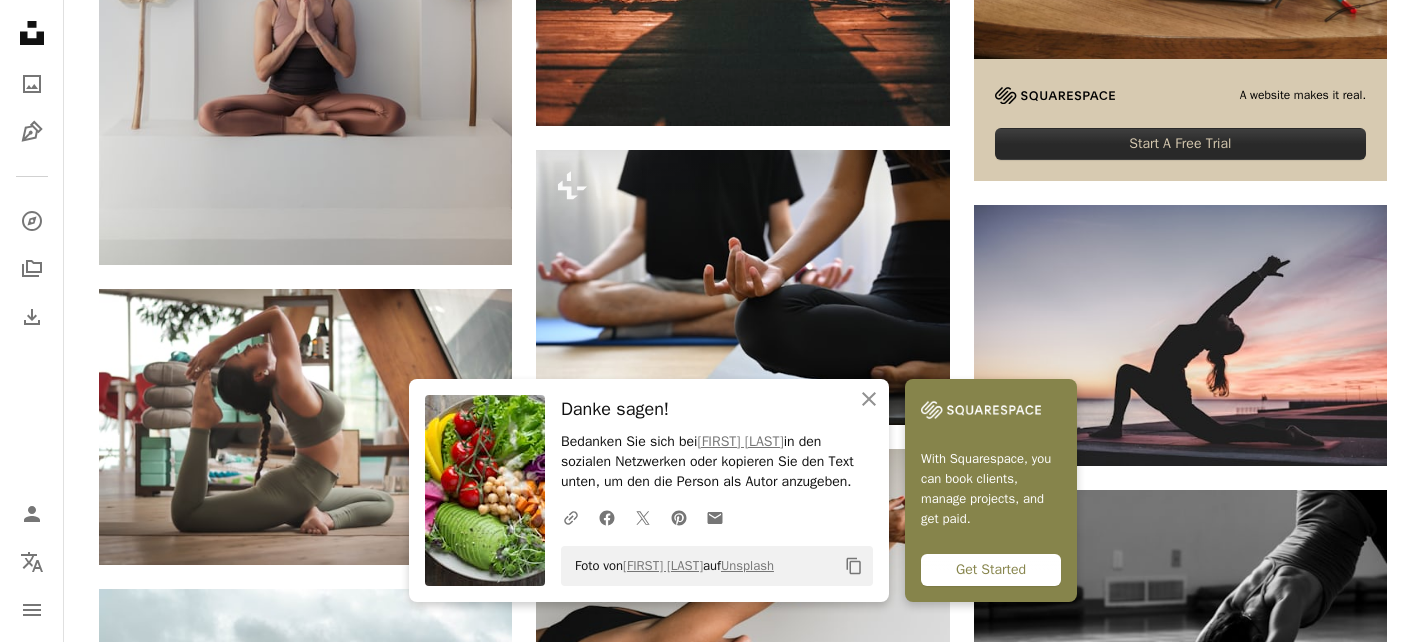 scroll, scrollTop: 899, scrollLeft: 0, axis: vertical 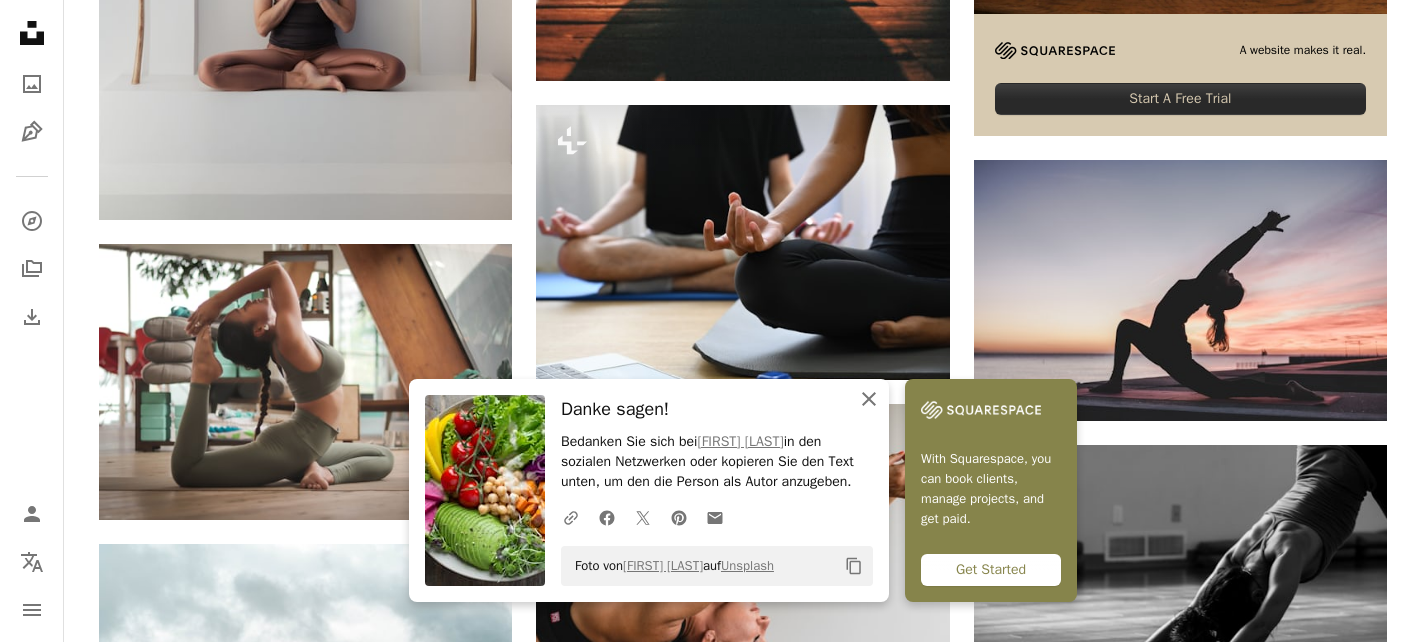 click 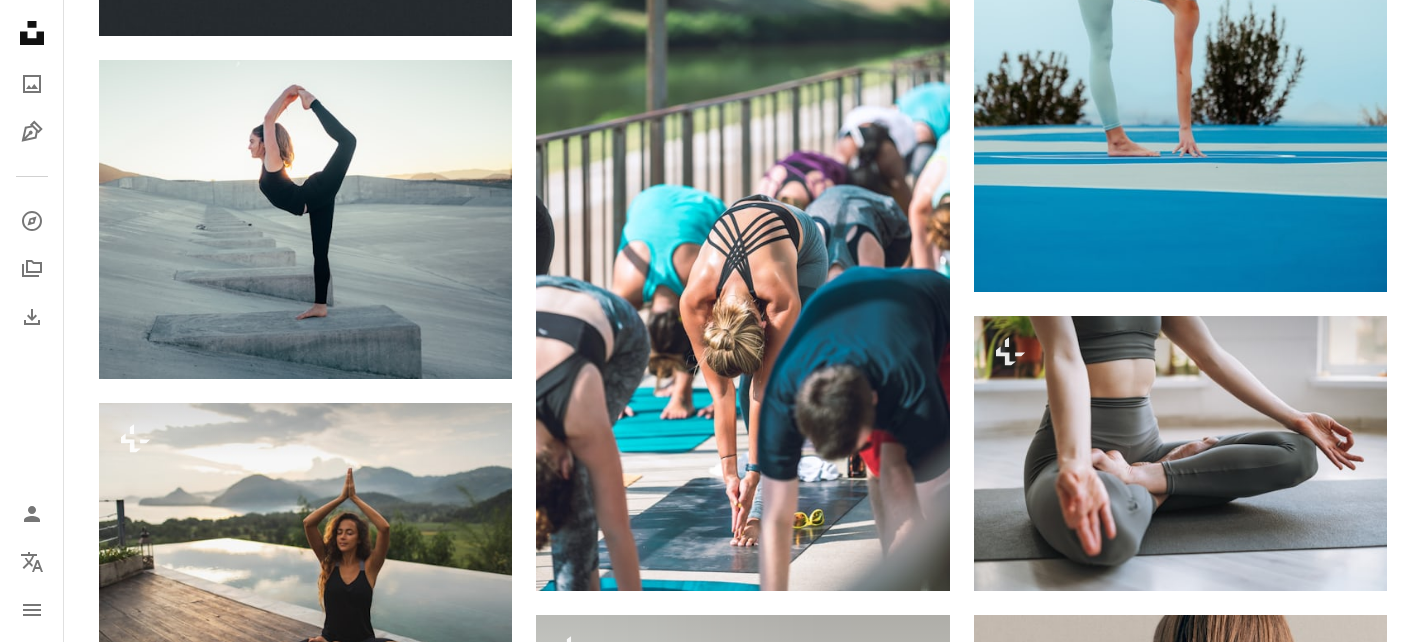 scroll, scrollTop: 10158, scrollLeft: 0, axis: vertical 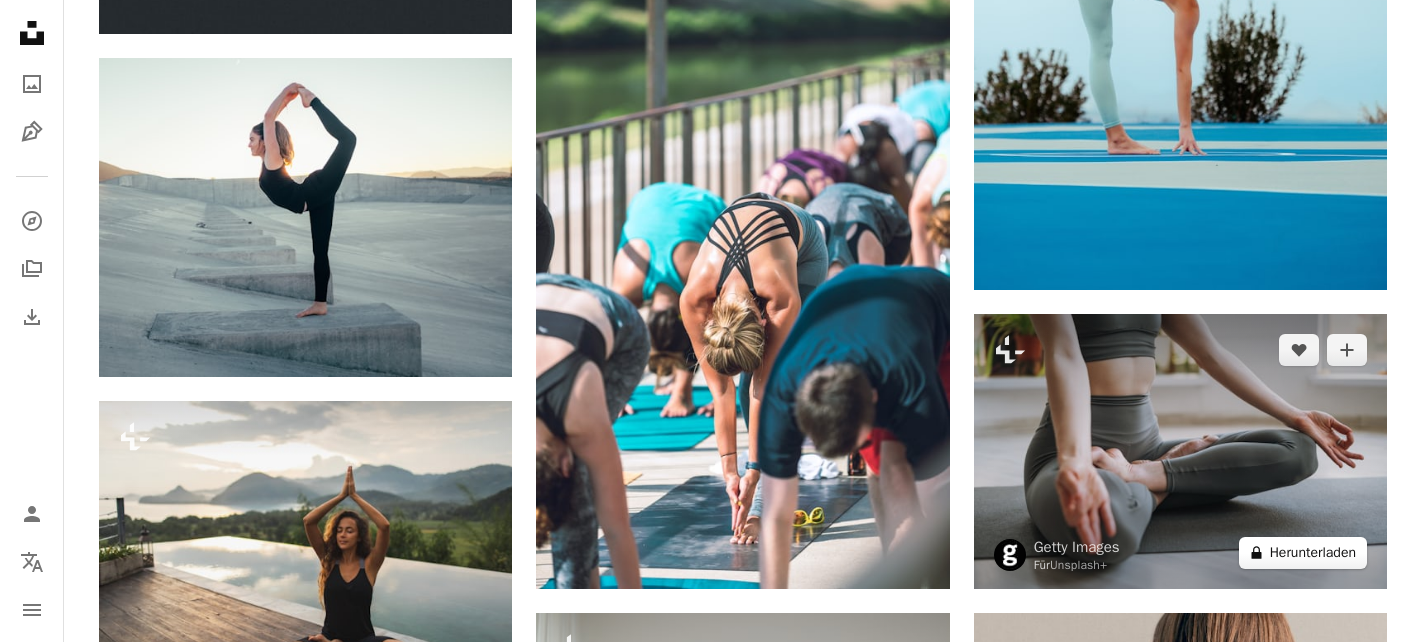 click on "A lock Herunterladen" at bounding box center (1303, 553) 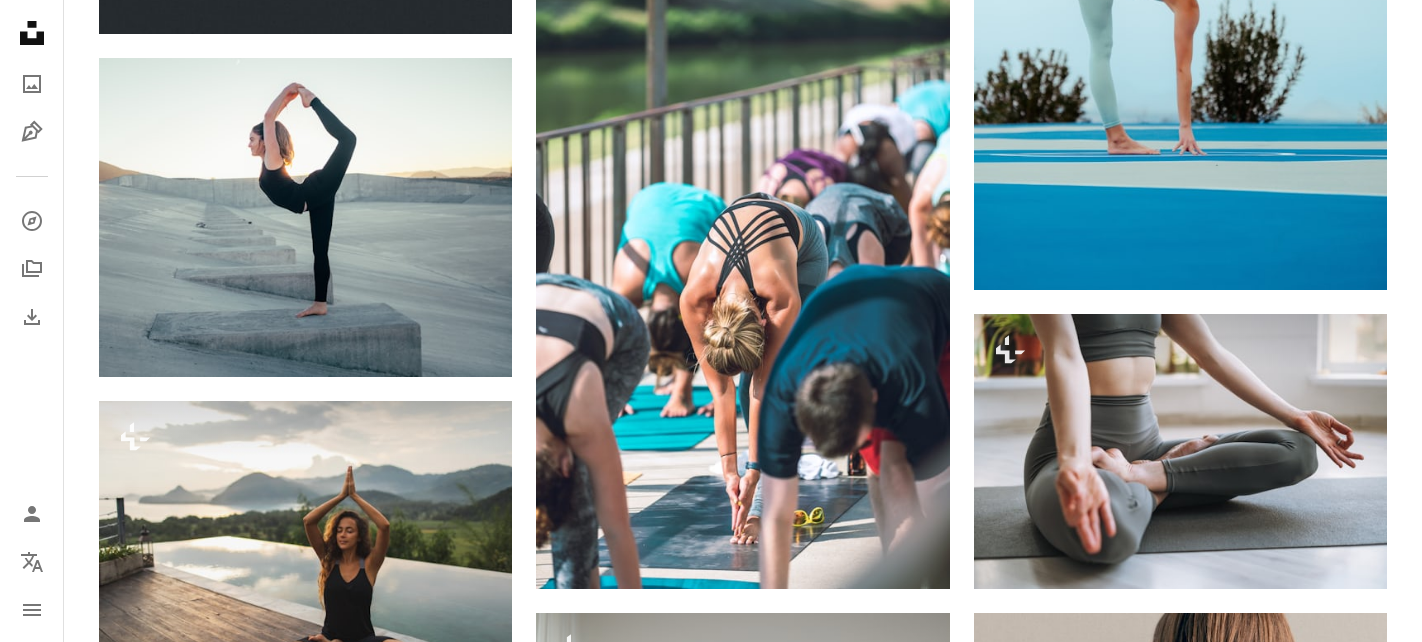 click on "An X shape Gebrauchsfertige Premium-Bilder. Profitieren Sie von unbegrenztem Zugang. A plus sign Monatlich neue Inhalte nur für Mitglieder A plus sign Beliebig viele lizenzfreie Downloads A plus sign Grafiken  Neu A plus sign Verbesserter Rechtsschutz jährlich 62 %  Rabatt monatlich 16 €   6 € EUR pro Monat * Unsplash+  sichern * Bei Zahlung pro Jahr, im Voraus in Rechnung gestellt  72 € Zuzüglich der jeweiligen MwSt. Automatische Erneuerung. Sie können jederzeit kündigen." at bounding box center (711, 4042) 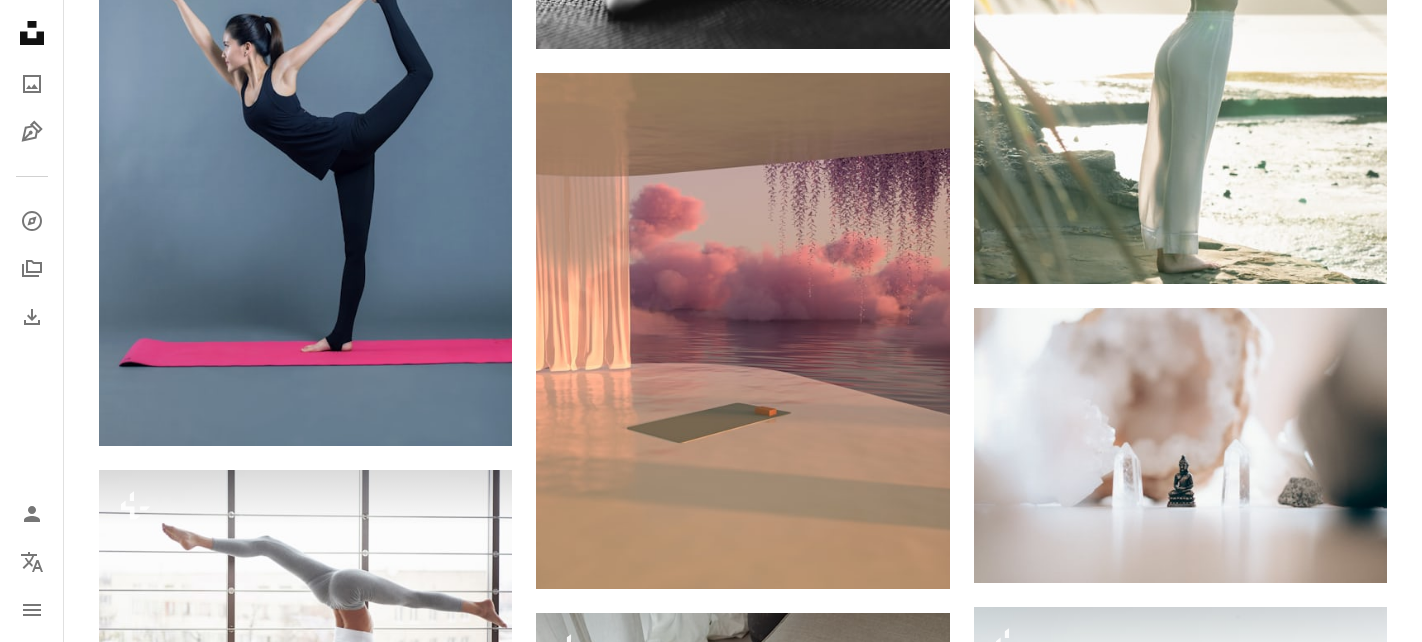 scroll, scrollTop: 17943, scrollLeft: 0, axis: vertical 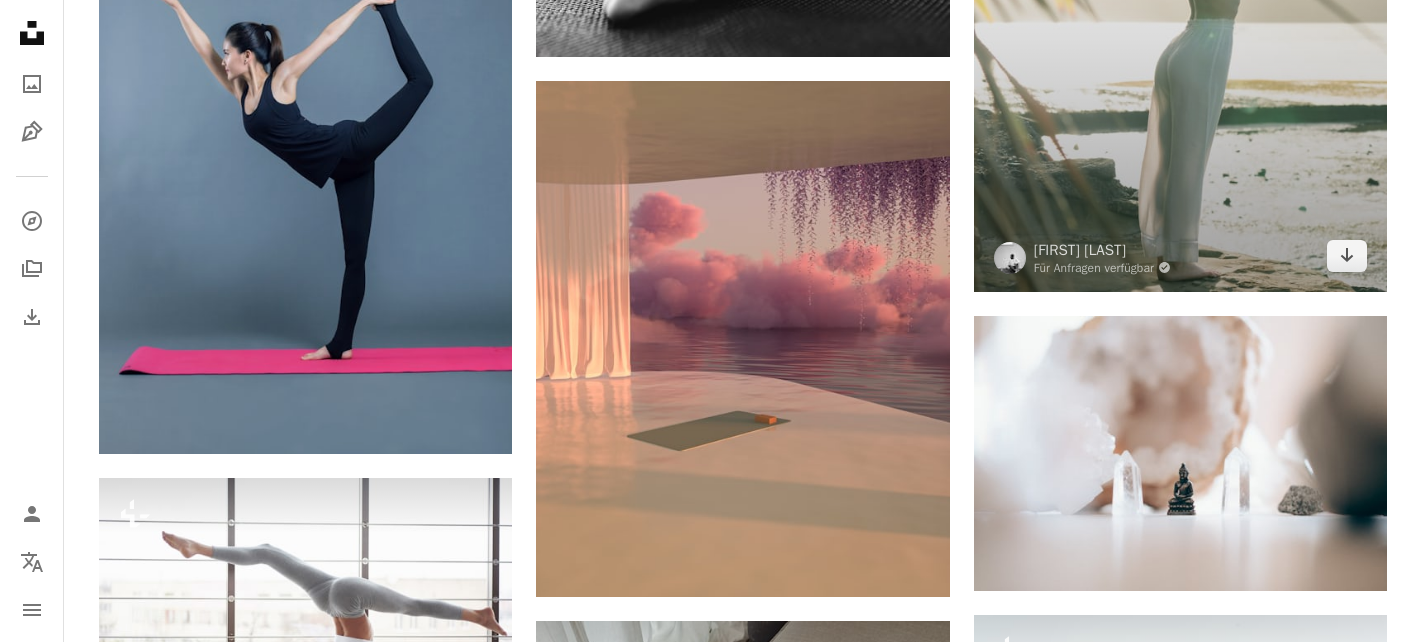 click at bounding box center (1180, -18) 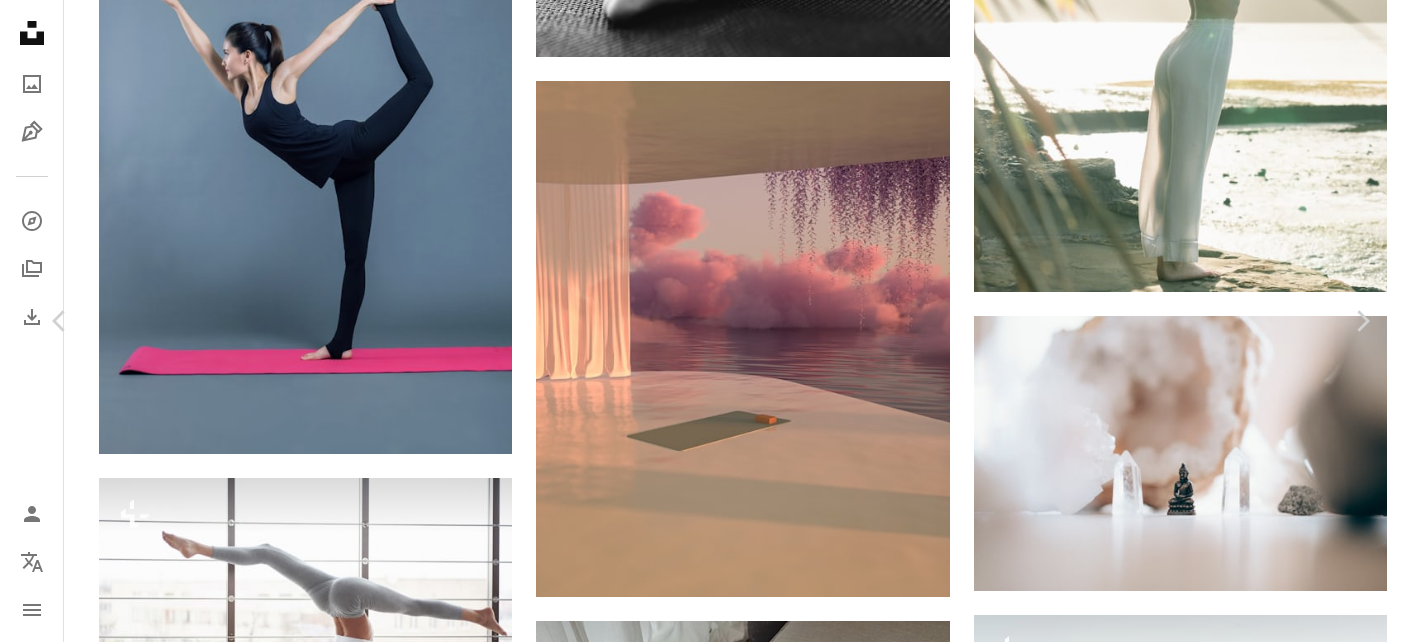scroll, scrollTop: 6106, scrollLeft: 0, axis: vertical 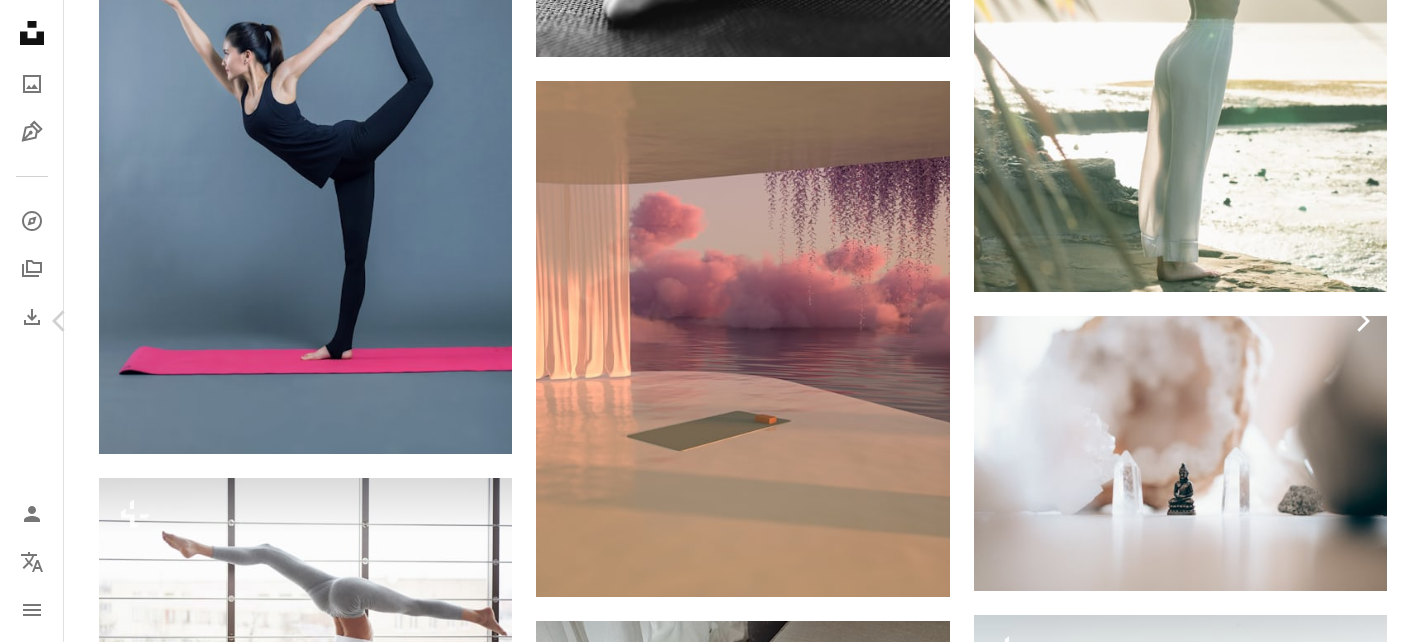 click on "Chevron right" at bounding box center [1362, 321] 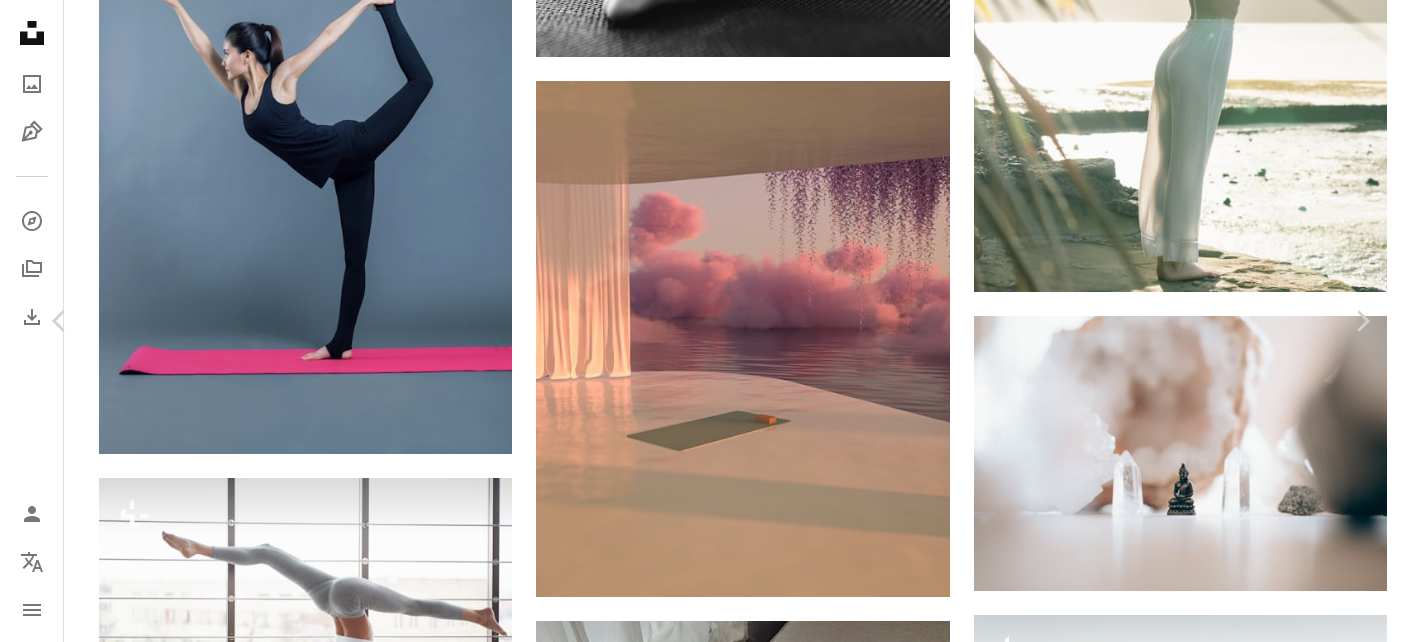 scroll, scrollTop: 1572, scrollLeft: 0, axis: vertical 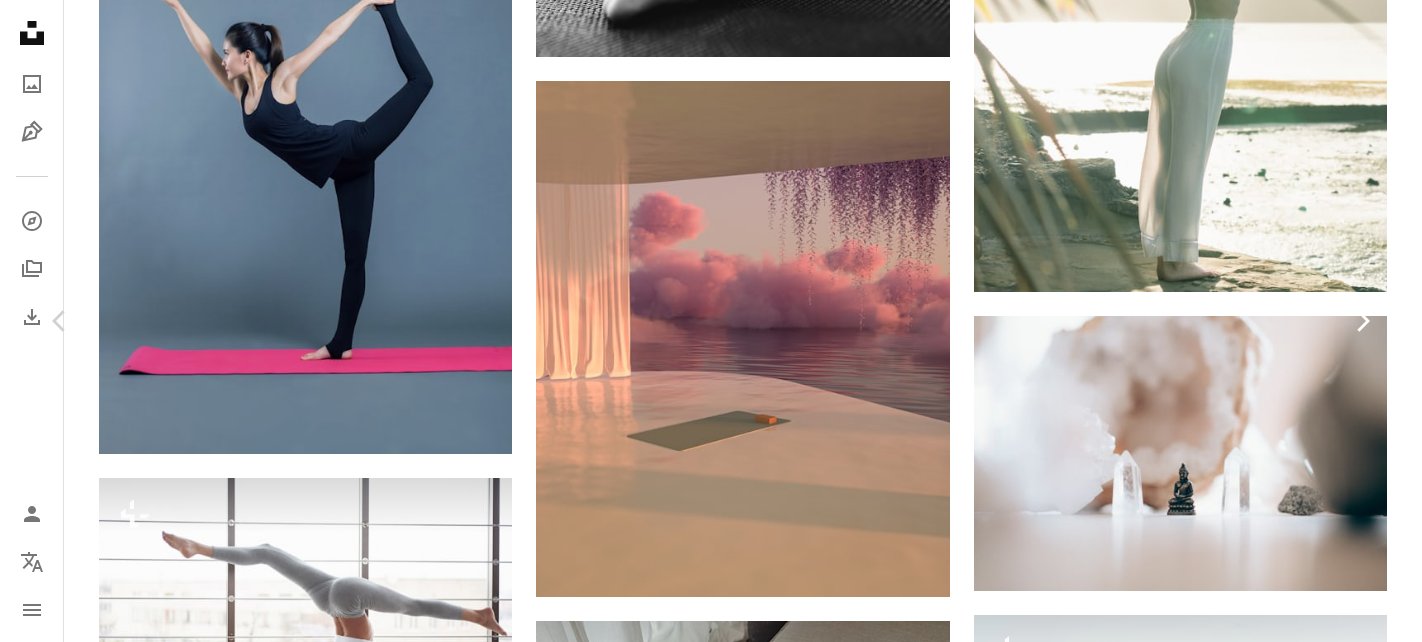 click on "Chevron right" at bounding box center (1362, 321) 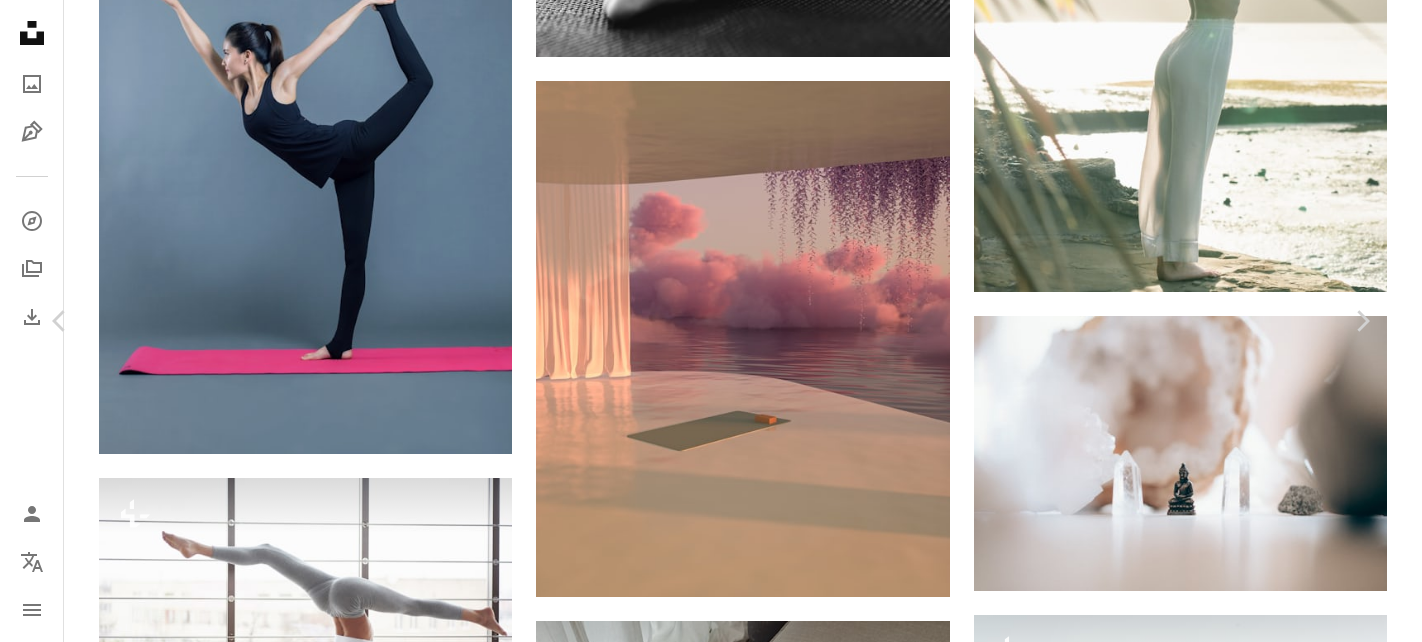 scroll, scrollTop: 0, scrollLeft: 0, axis: both 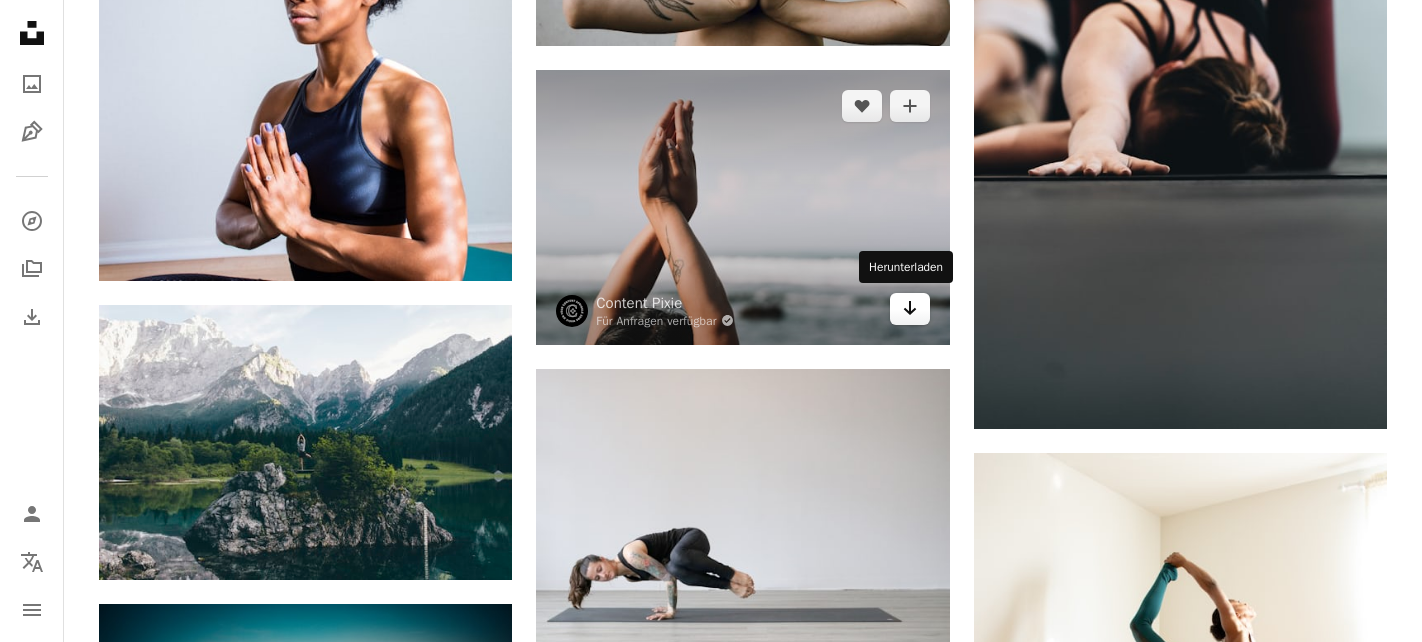click 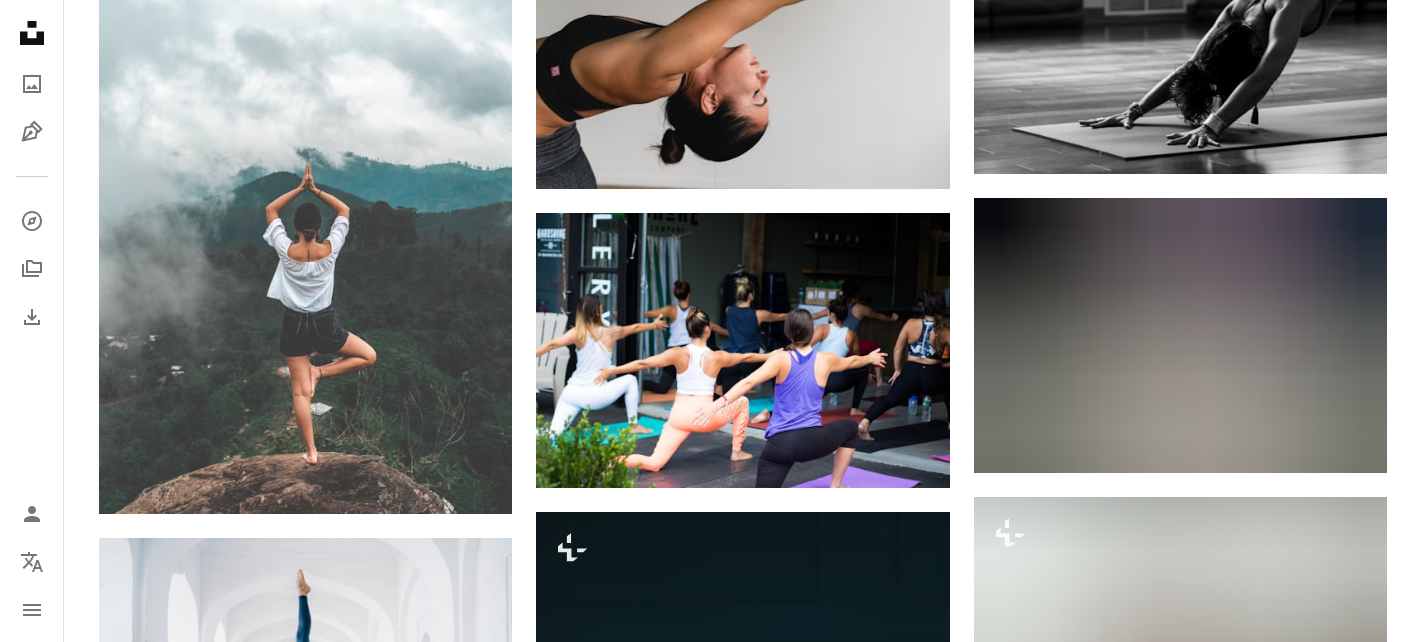 scroll, scrollTop: 0, scrollLeft: 0, axis: both 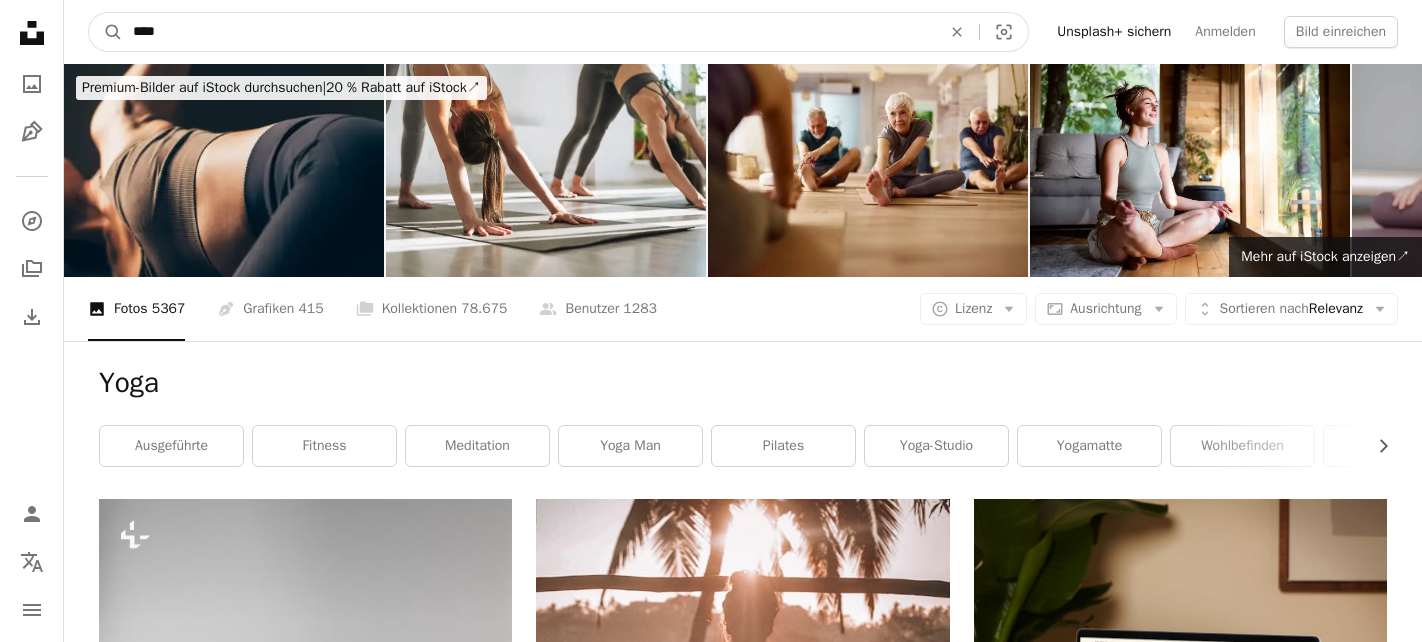click on "****" at bounding box center [529, 32] 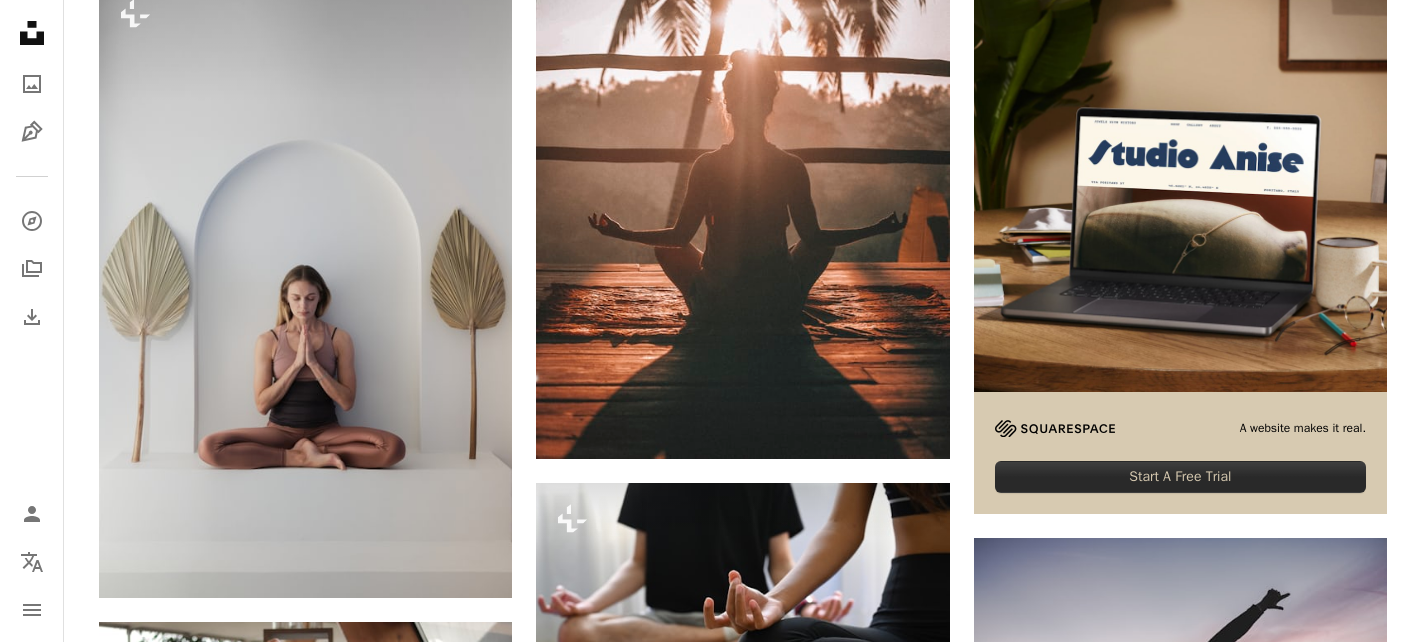 scroll, scrollTop: 520, scrollLeft: 0, axis: vertical 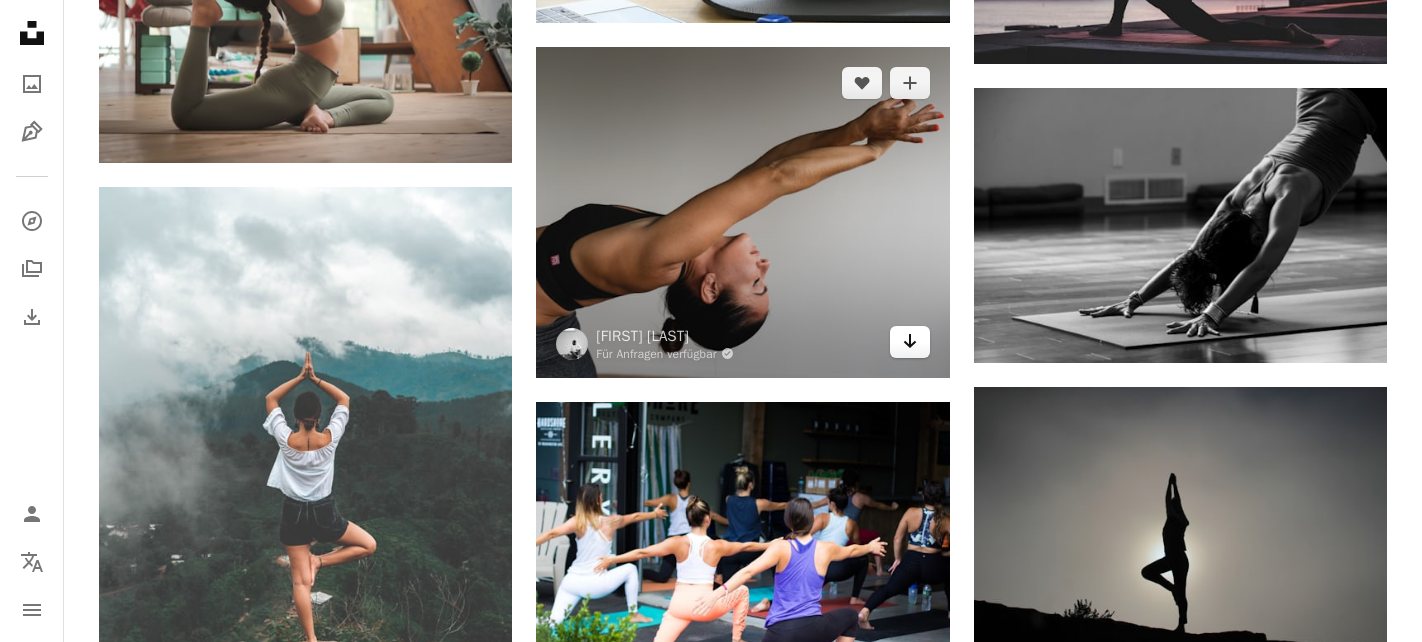 click on "Arrow pointing down" 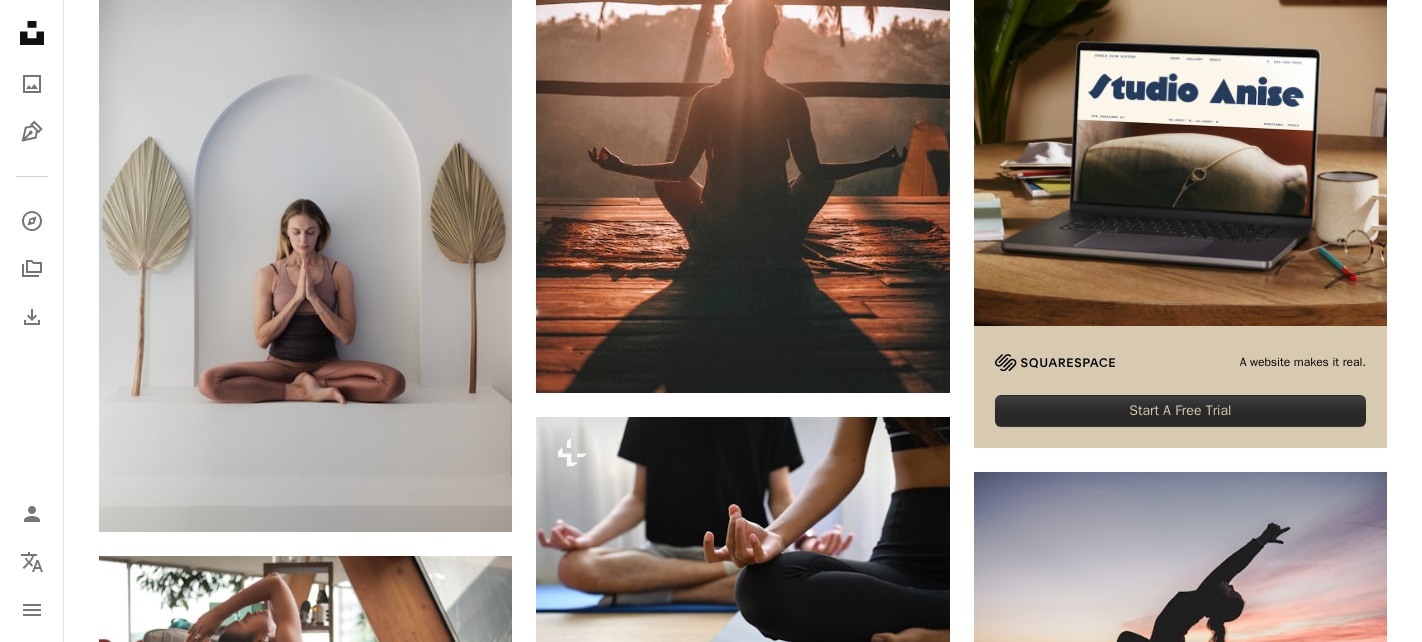 scroll, scrollTop: 0, scrollLeft: 0, axis: both 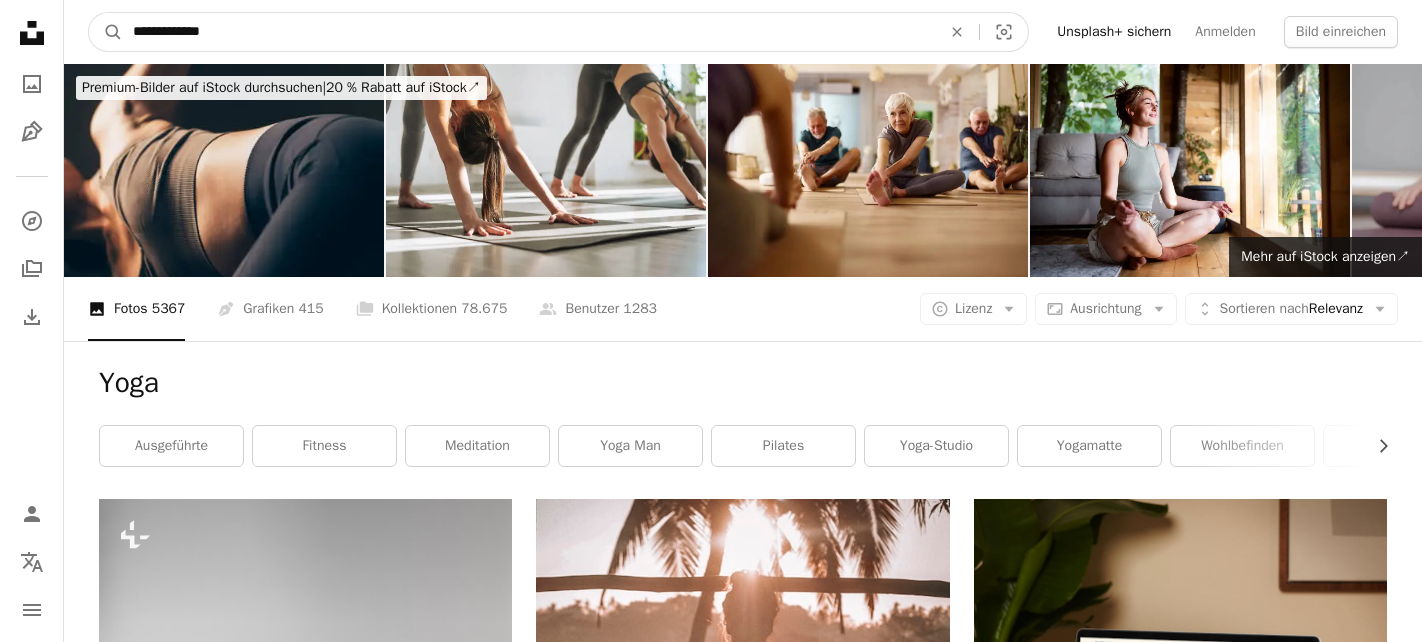 click on "**********" at bounding box center [529, 32] 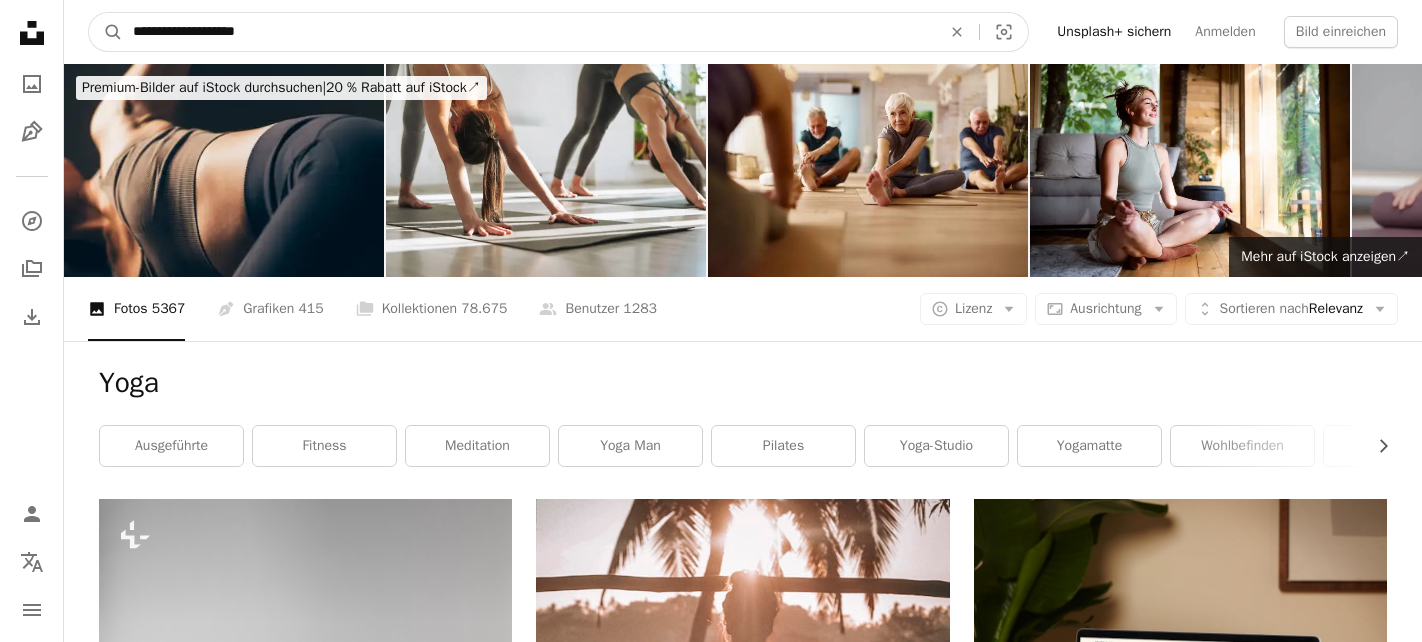 type on "**********" 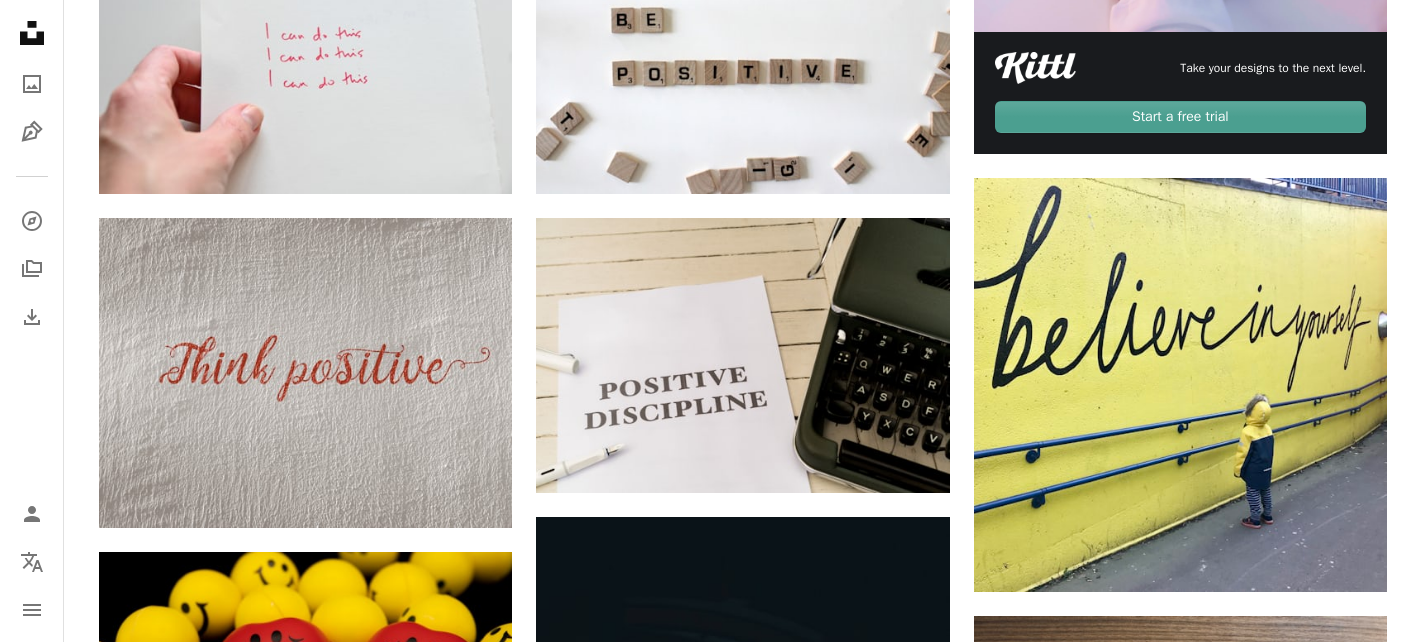 scroll, scrollTop: 0, scrollLeft: 0, axis: both 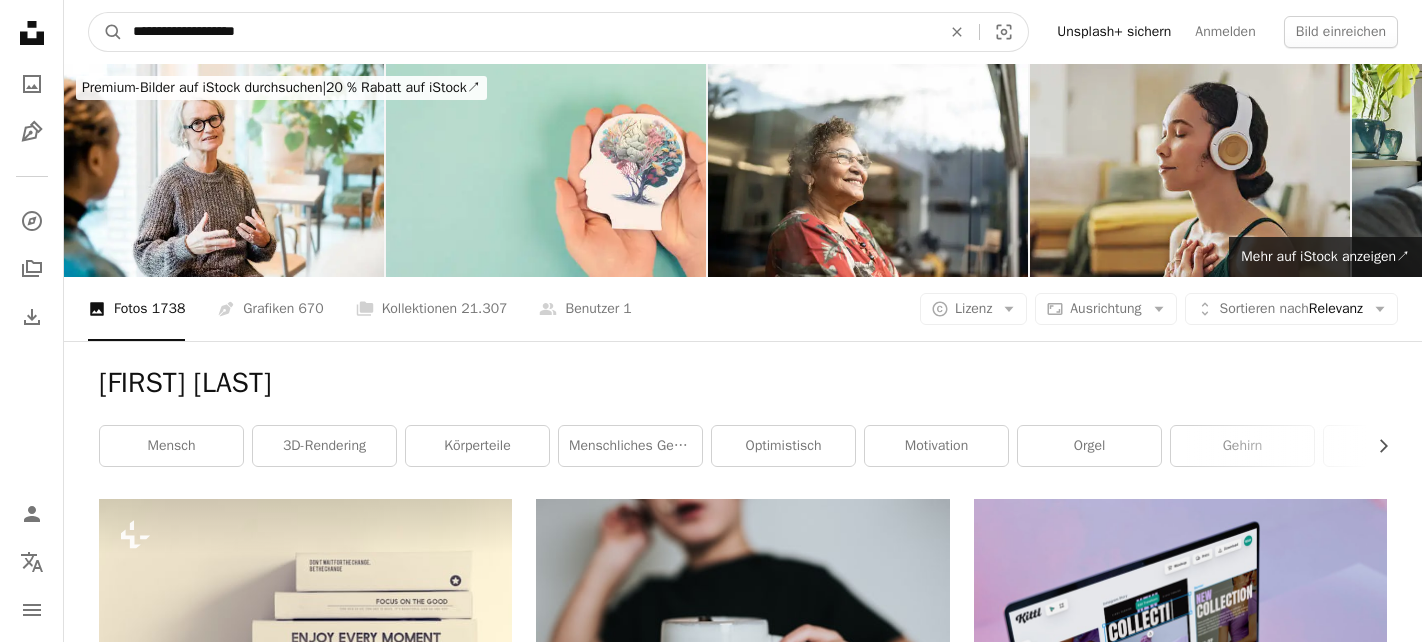 click on "**********" at bounding box center [529, 32] 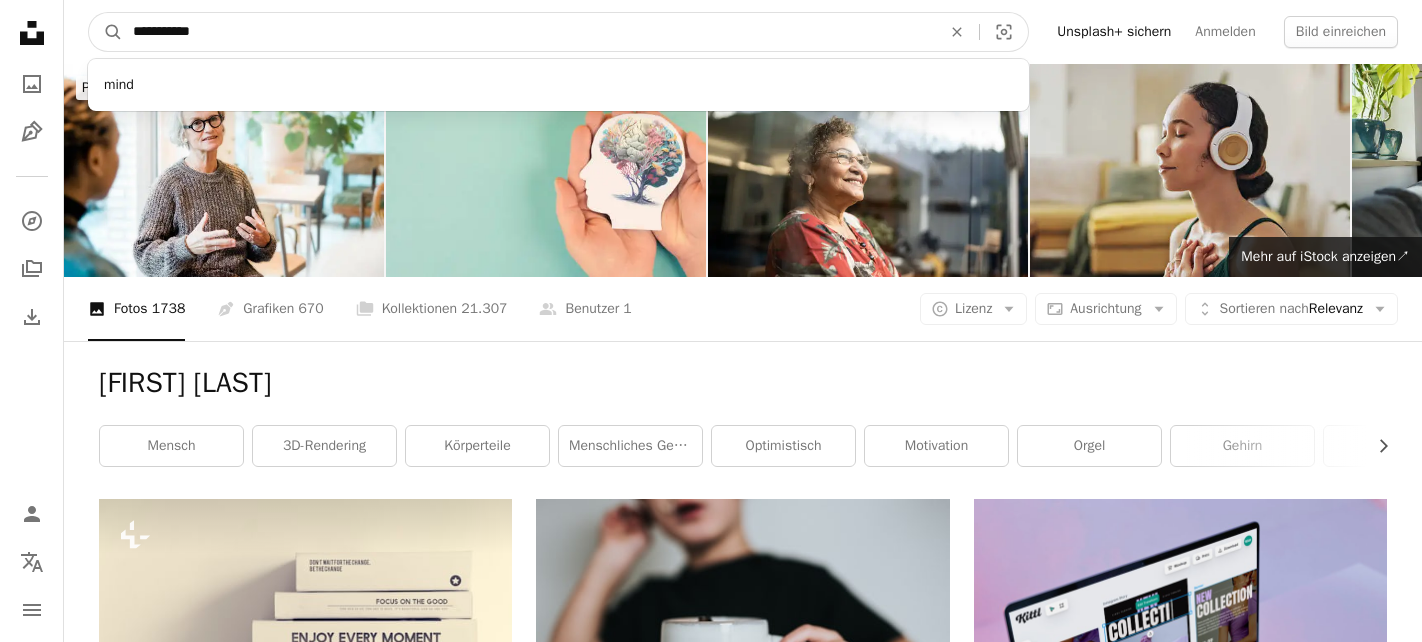 type on "**********" 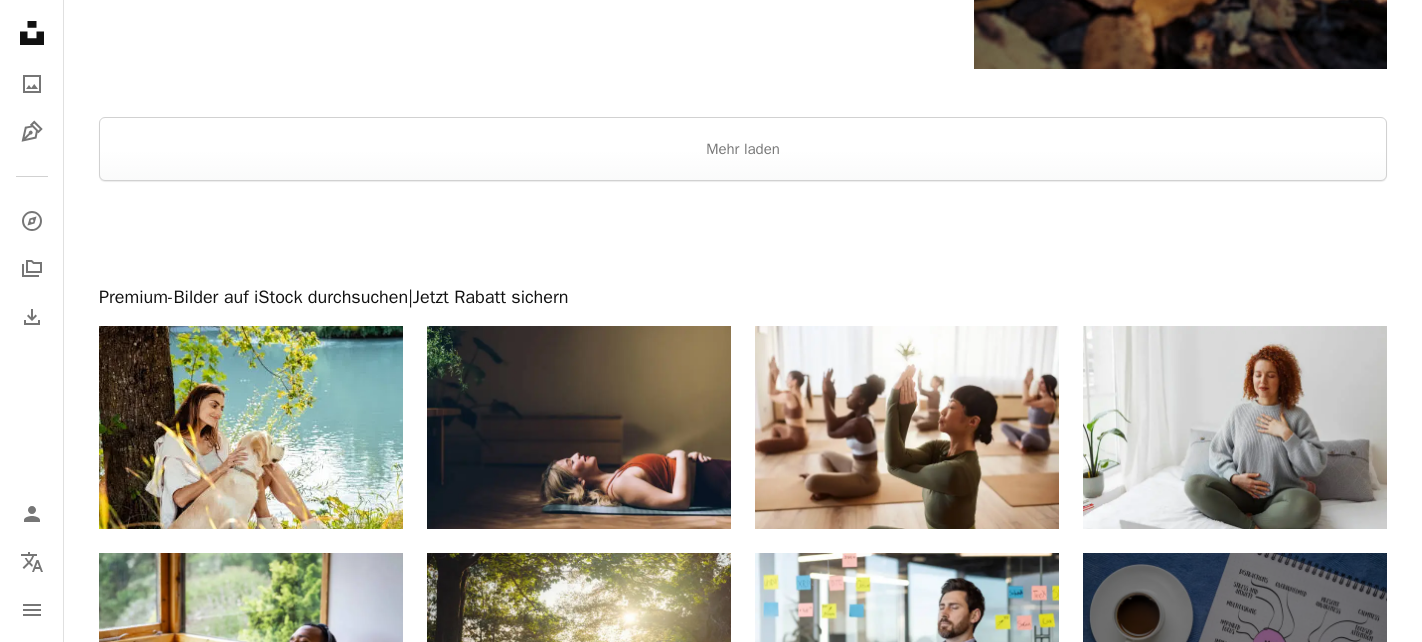 scroll, scrollTop: 3882, scrollLeft: 0, axis: vertical 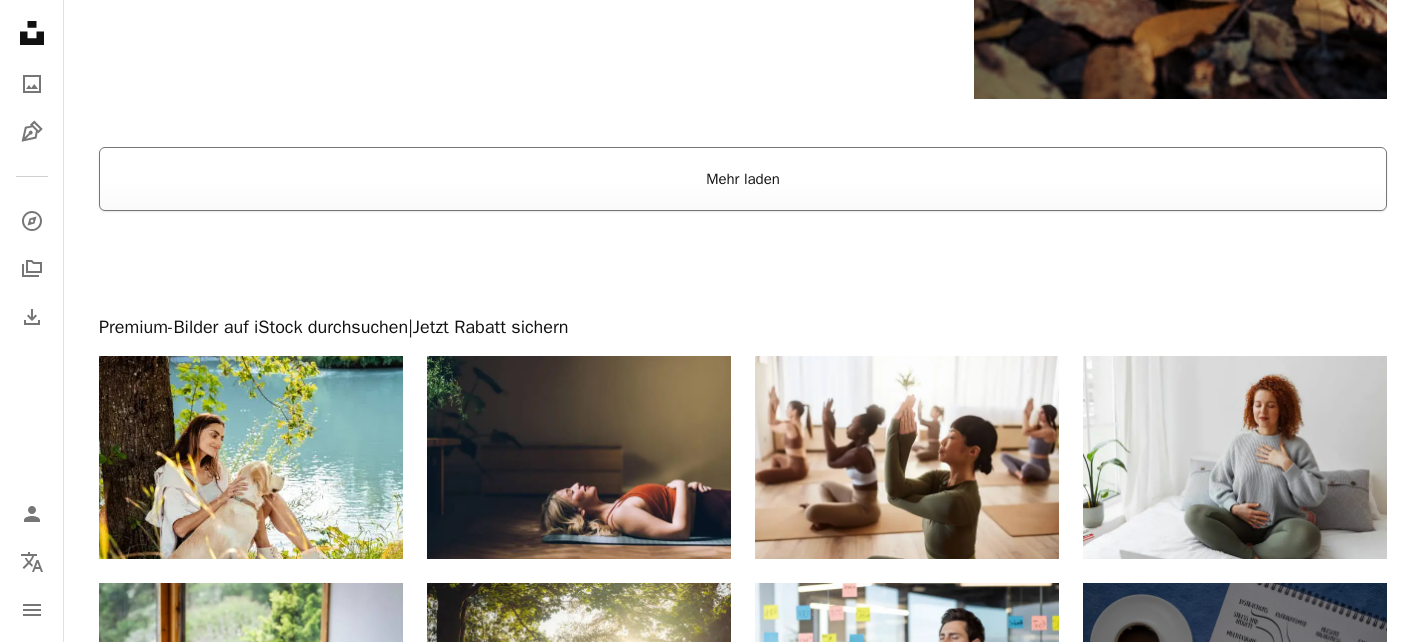 click on "Mehr laden" at bounding box center (743, 179) 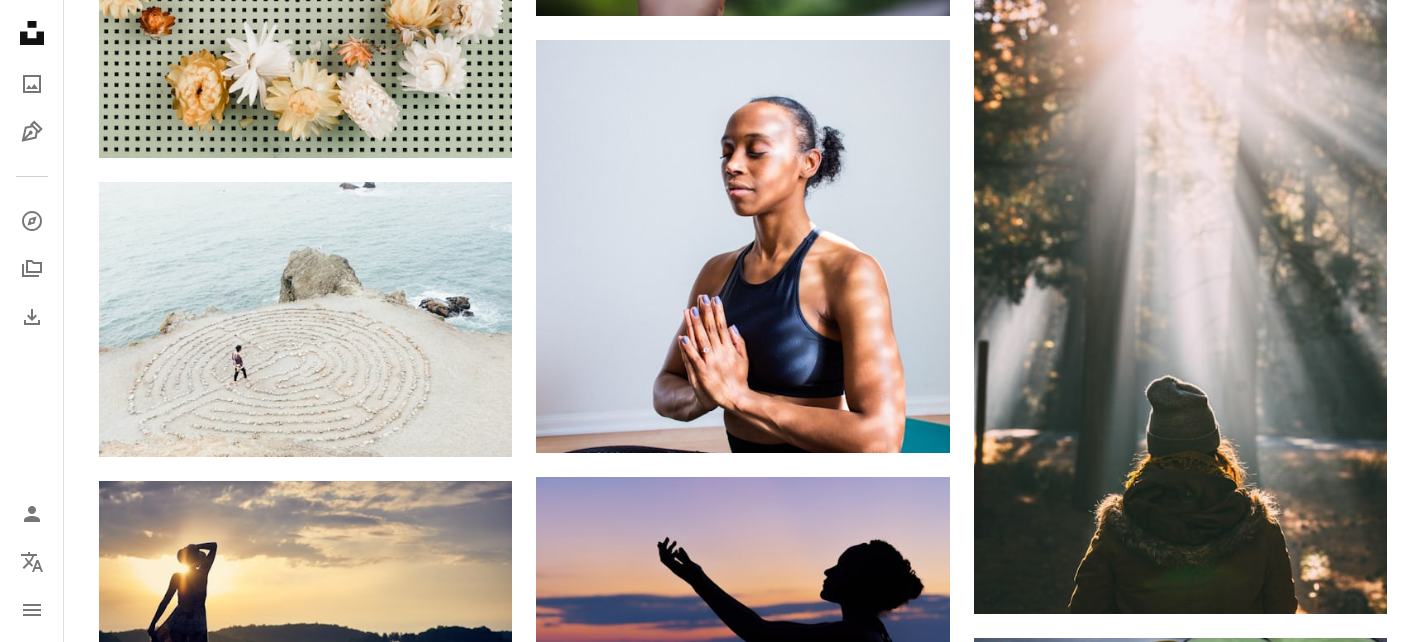 scroll, scrollTop: 6129, scrollLeft: 0, axis: vertical 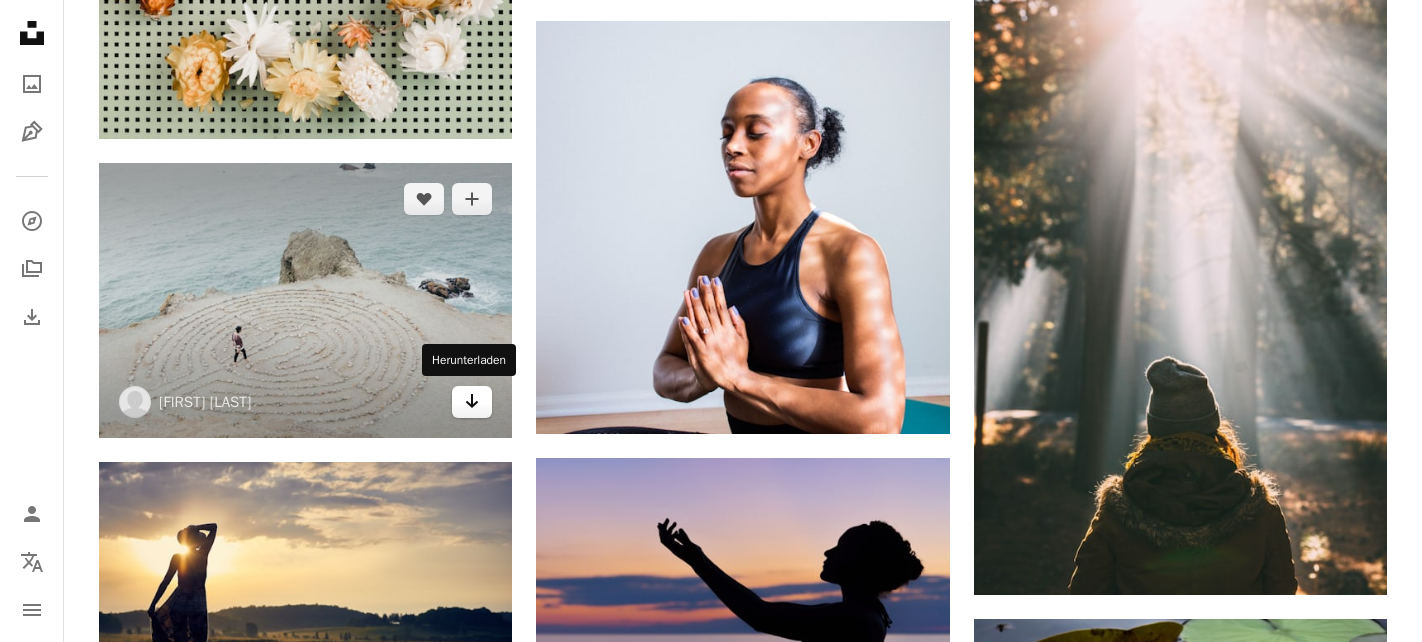 click on "Arrow pointing down" 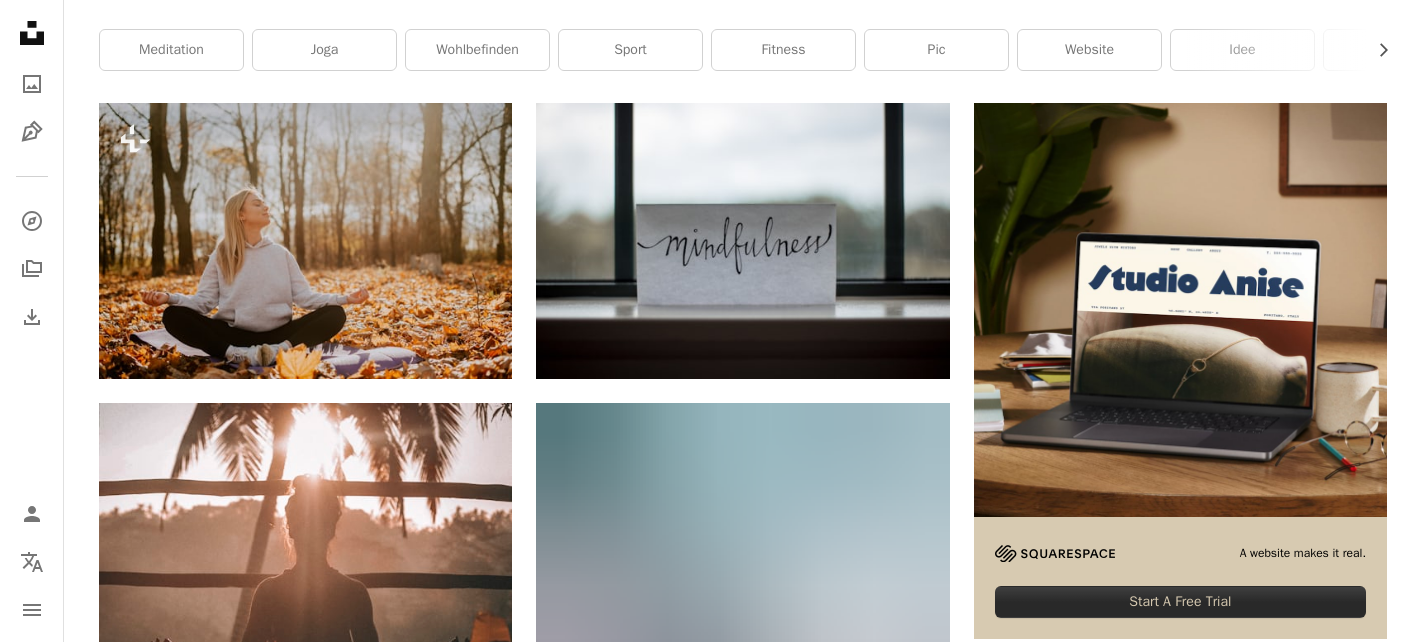 scroll, scrollTop: 0, scrollLeft: 0, axis: both 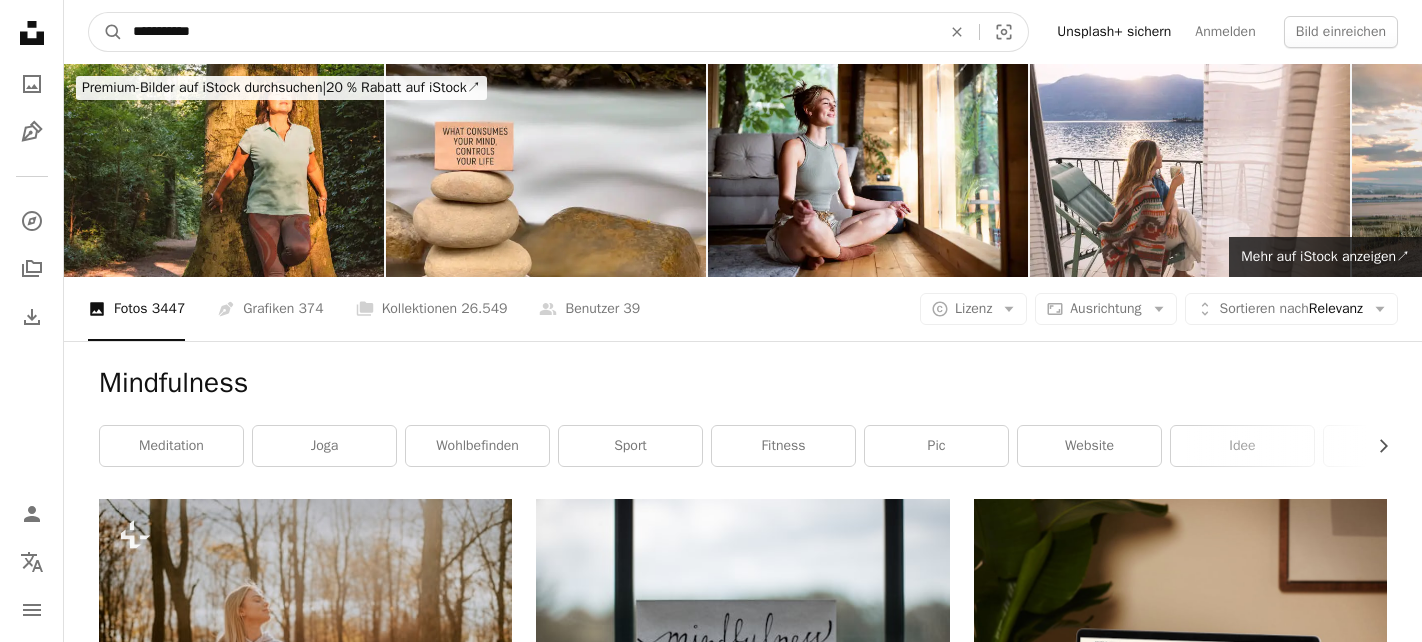 click on "**********" at bounding box center [529, 32] 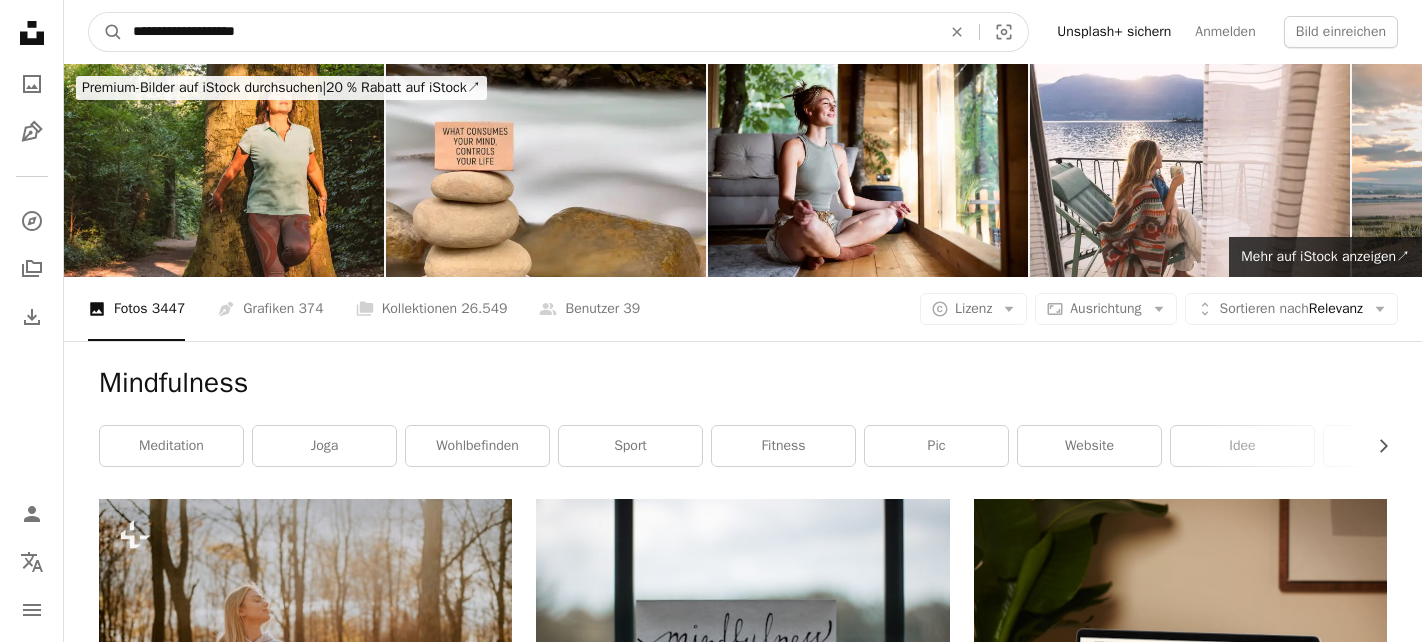 type on "**********" 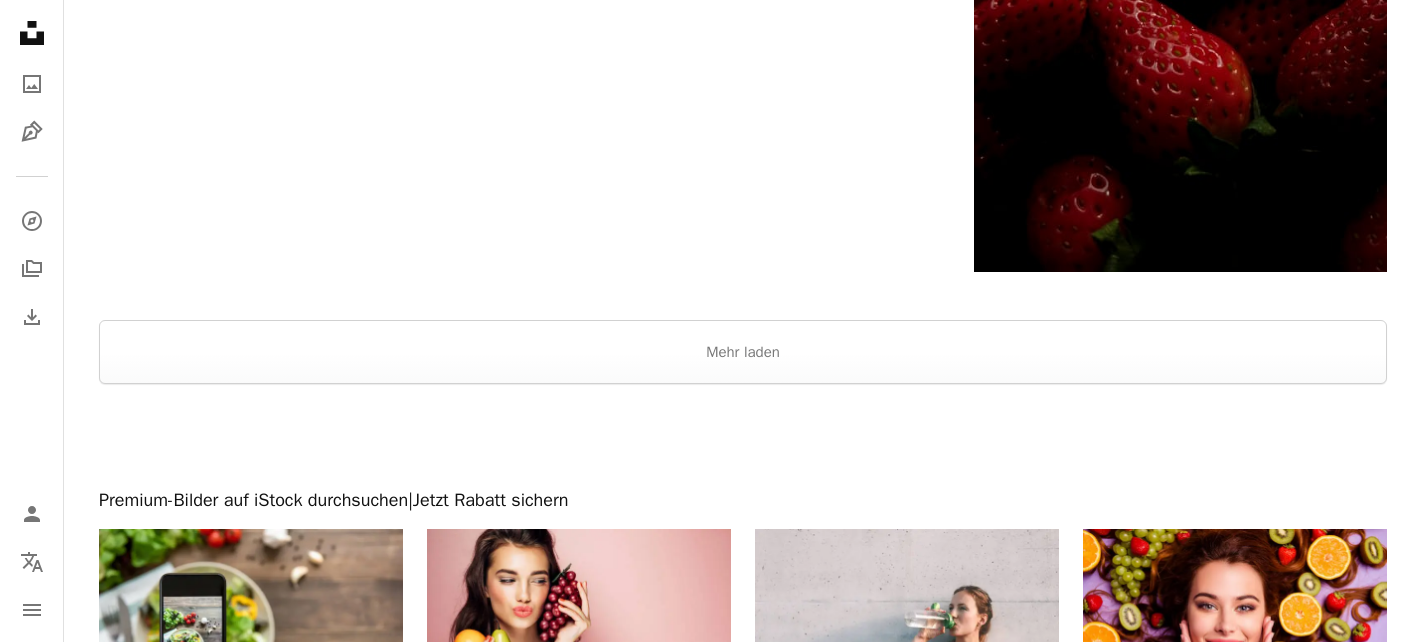 scroll, scrollTop: 4513, scrollLeft: 0, axis: vertical 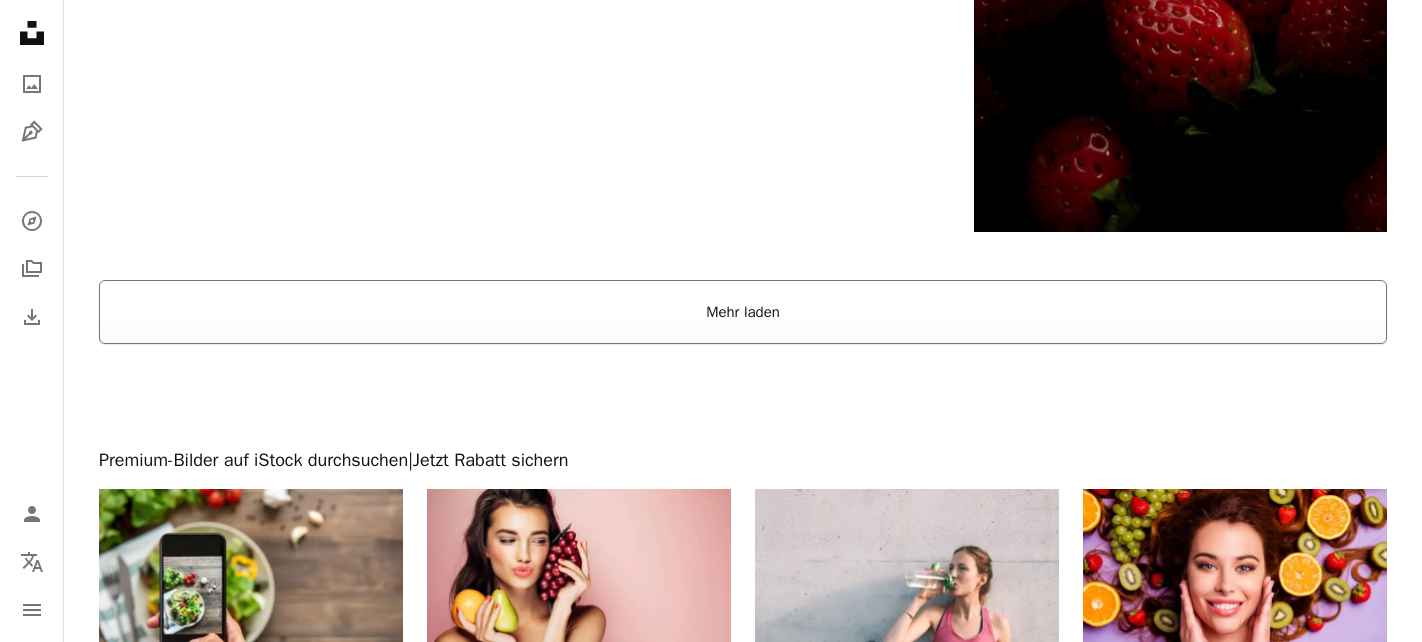click on "Mehr laden" at bounding box center (743, 312) 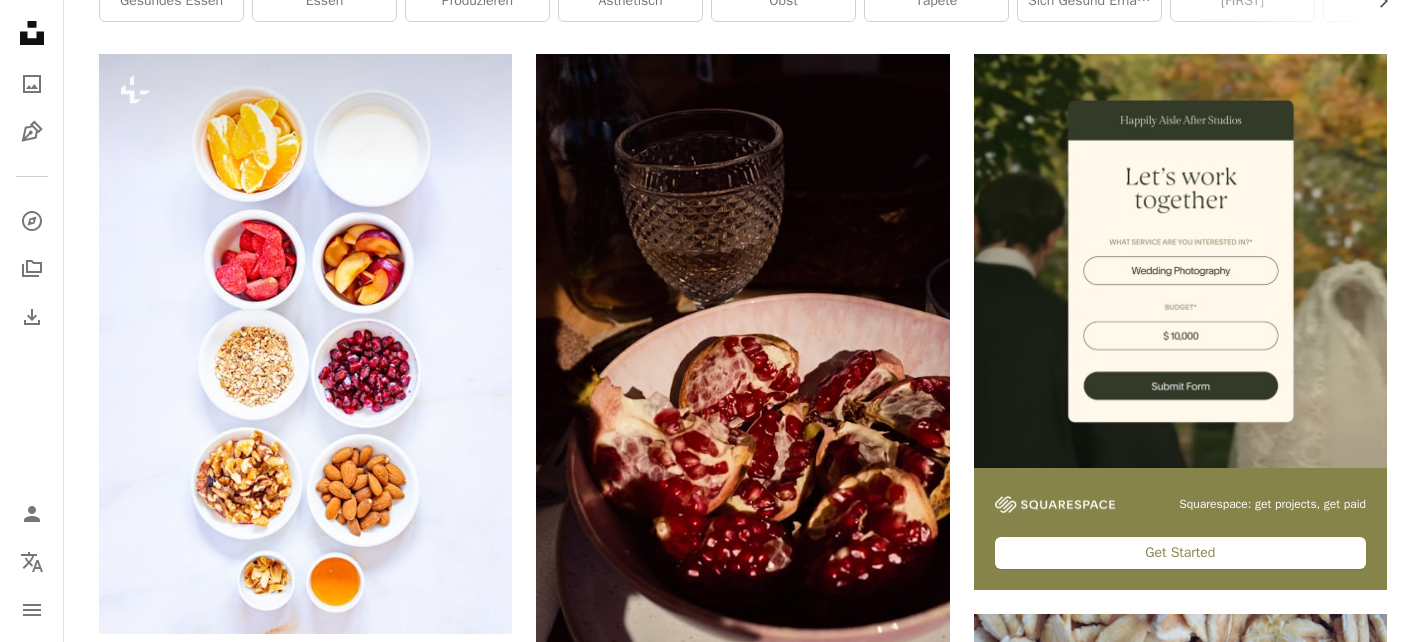 scroll, scrollTop: 0, scrollLeft: 0, axis: both 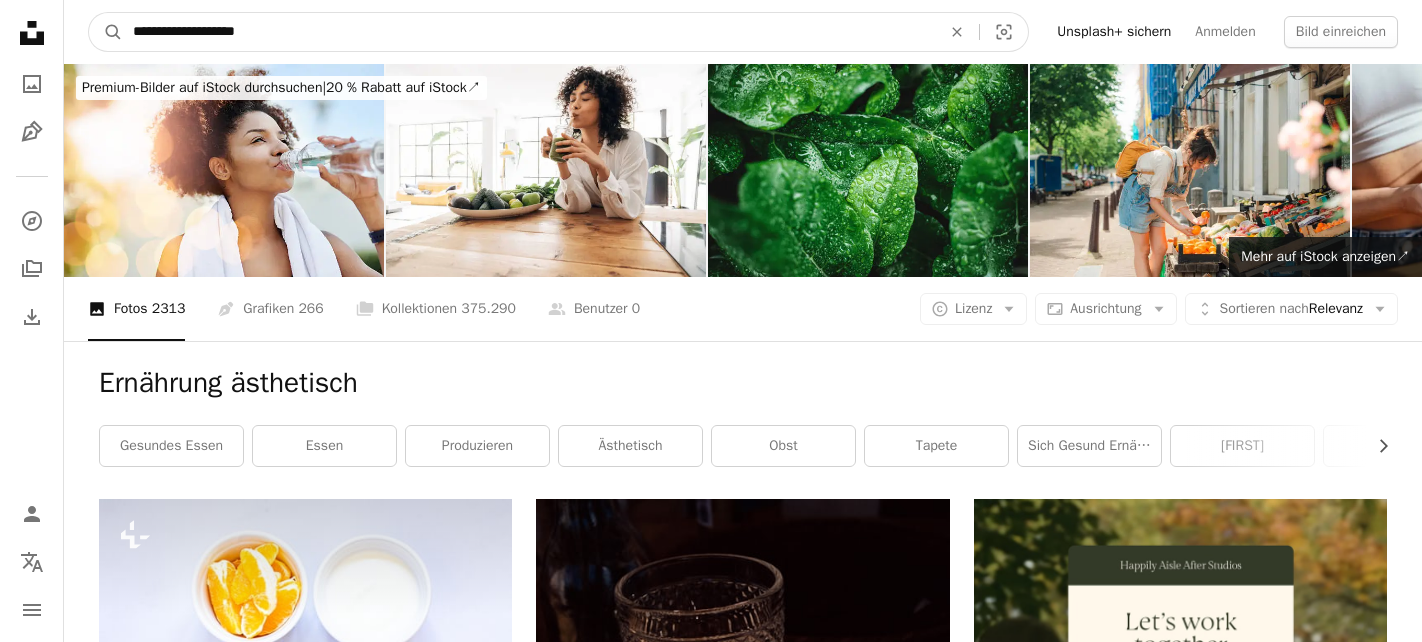 click on "**********" at bounding box center (529, 32) 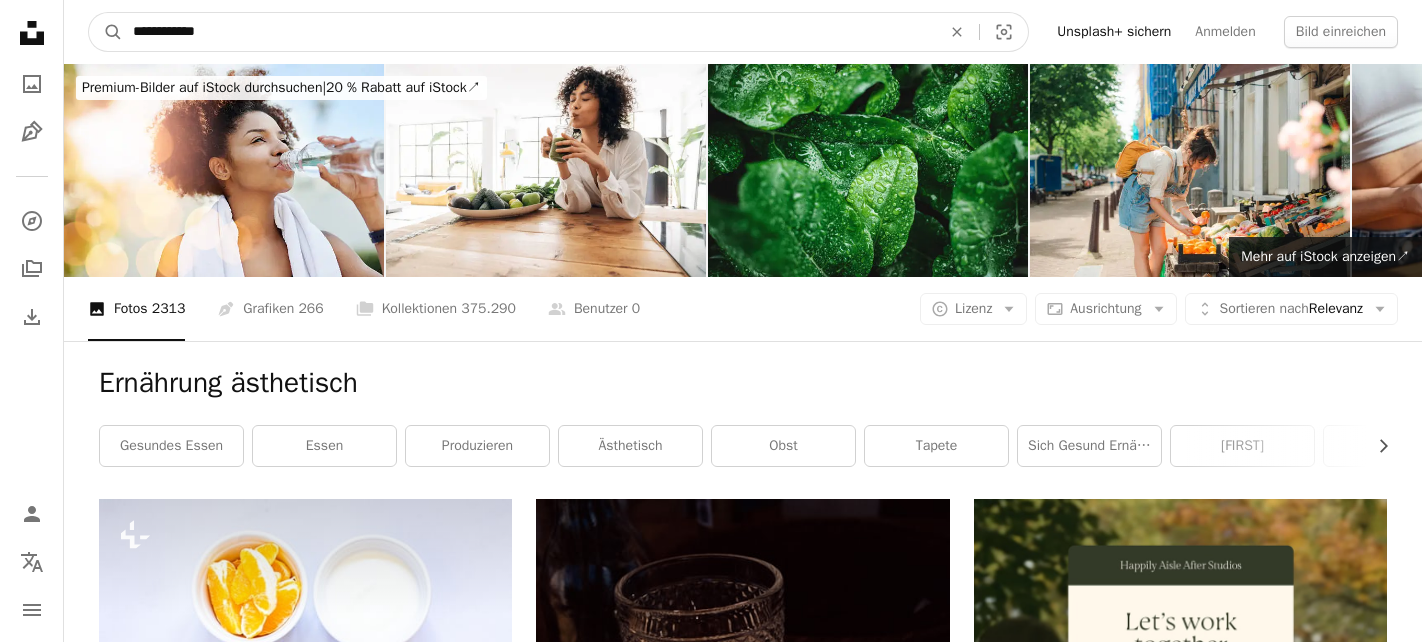 type on "**********" 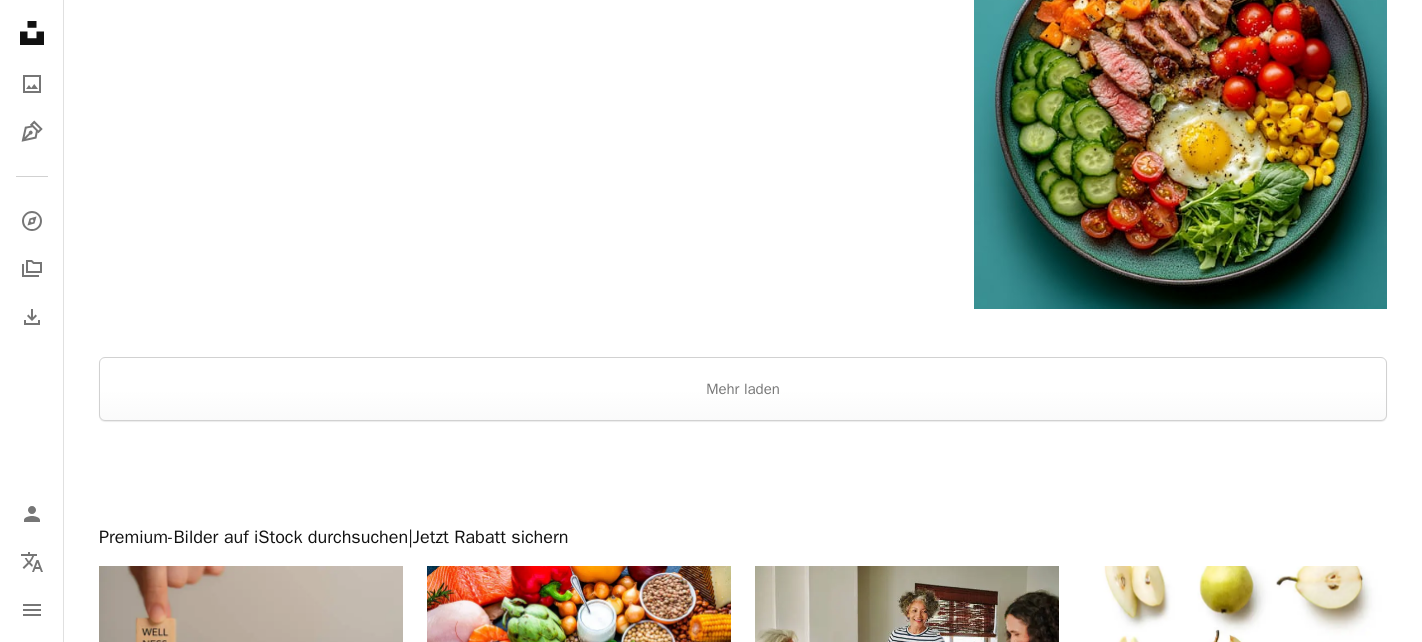 scroll, scrollTop: 3484, scrollLeft: 0, axis: vertical 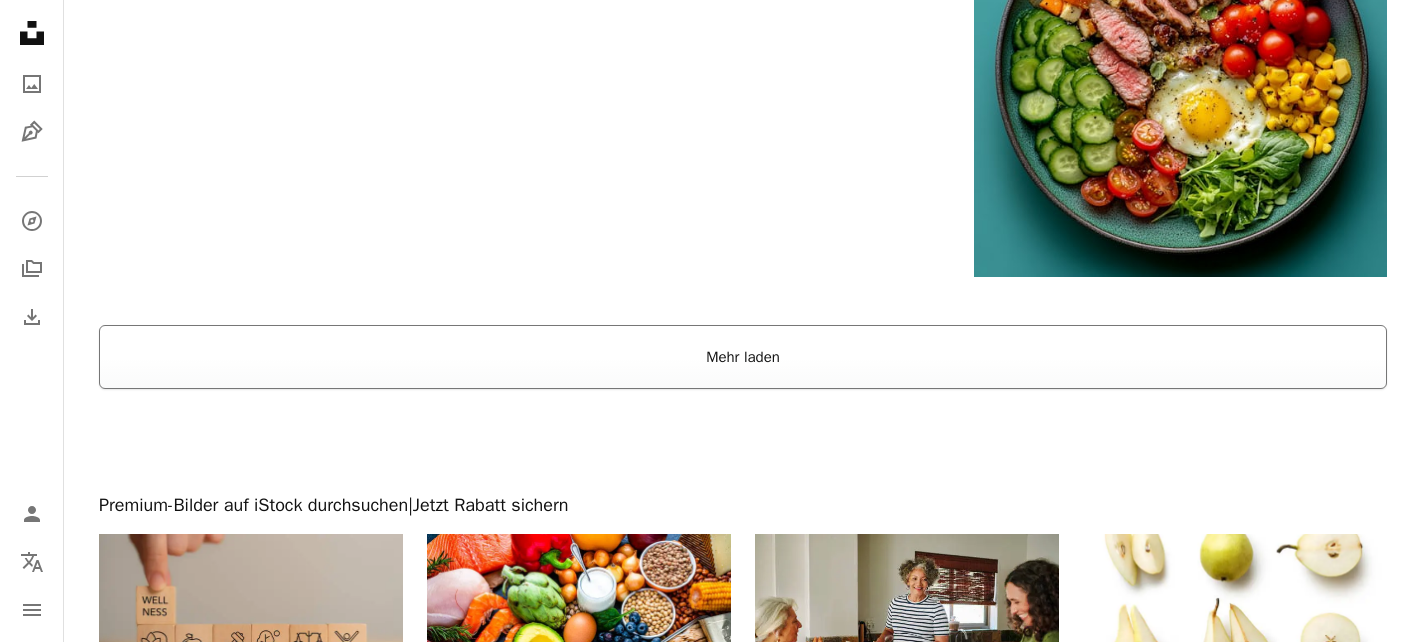 click on "Mehr laden" at bounding box center (743, 357) 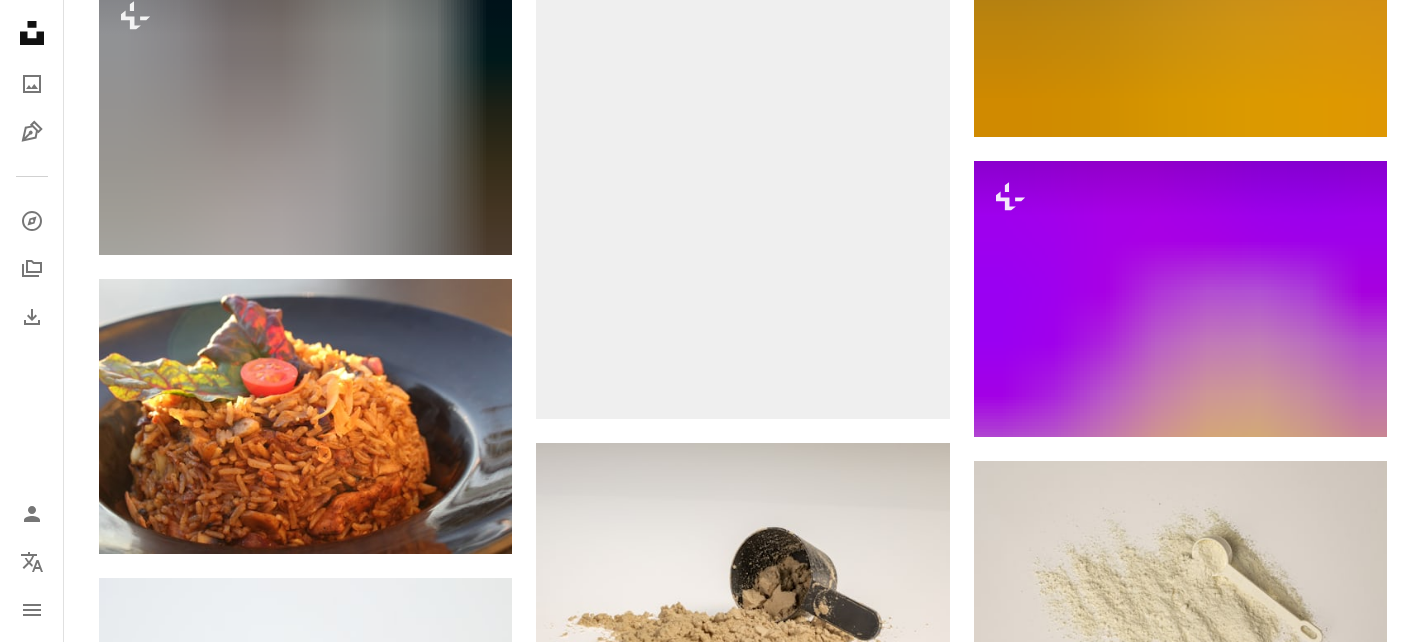scroll, scrollTop: 21646, scrollLeft: 0, axis: vertical 